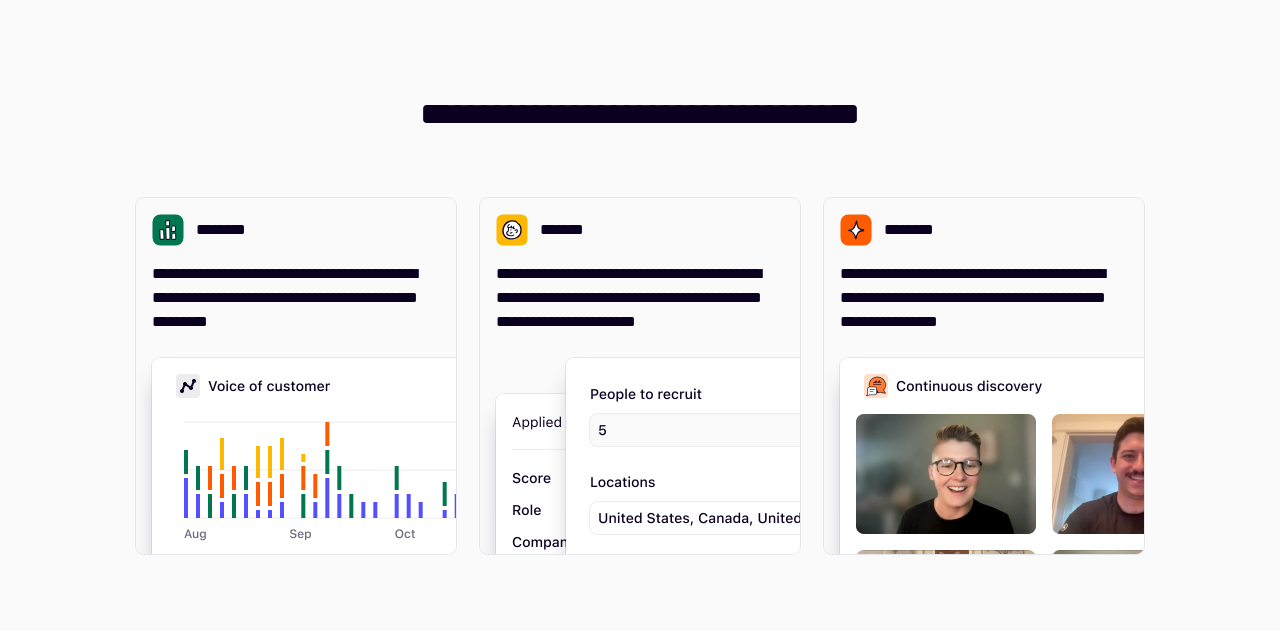 scroll, scrollTop: 0, scrollLeft: 0, axis: both 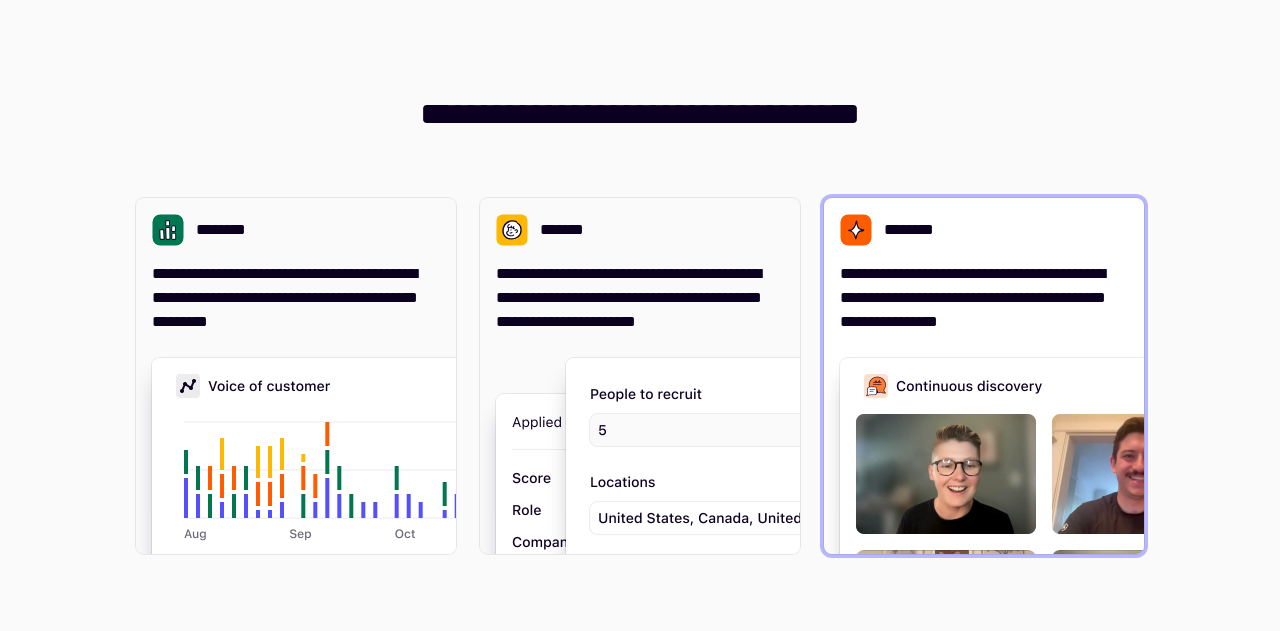 click on "**********" at bounding box center [984, 376] 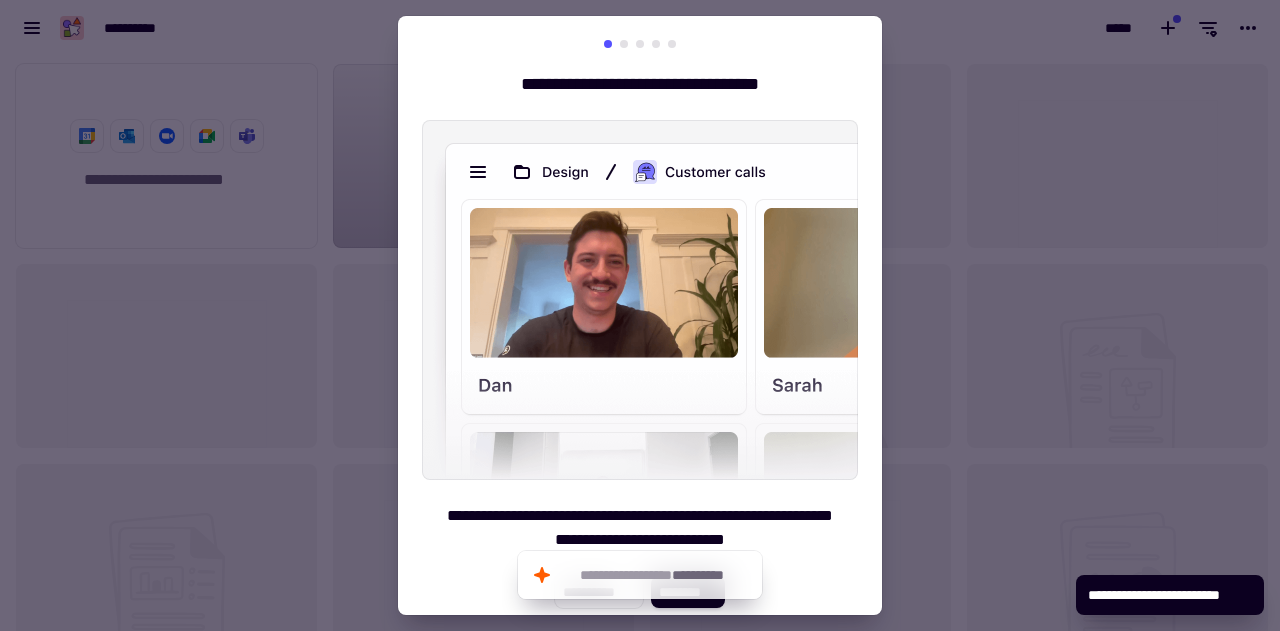 scroll, scrollTop: 16, scrollLeft: 16, axis: both 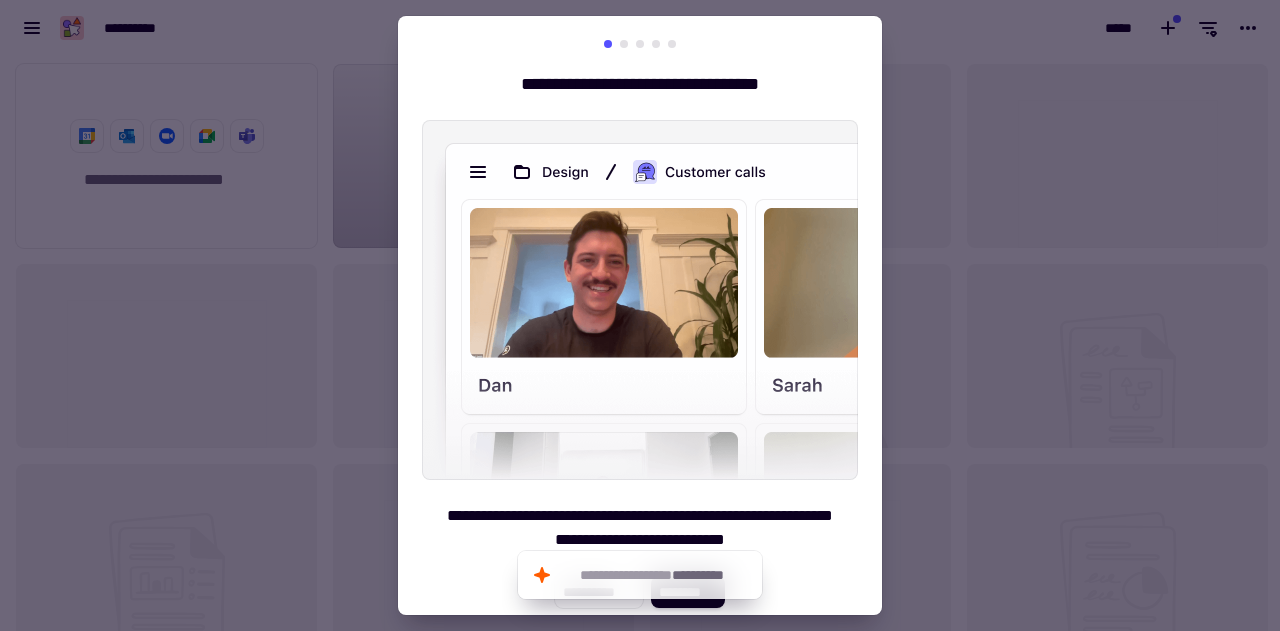 click at bounding box center [640, 315] 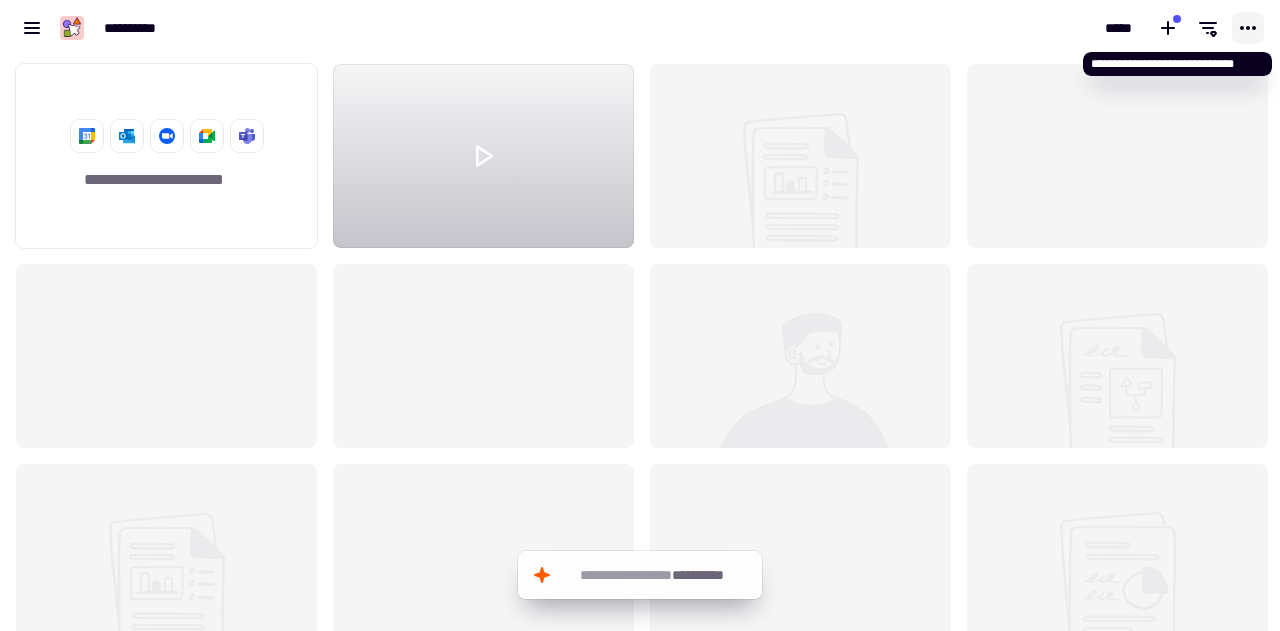 click 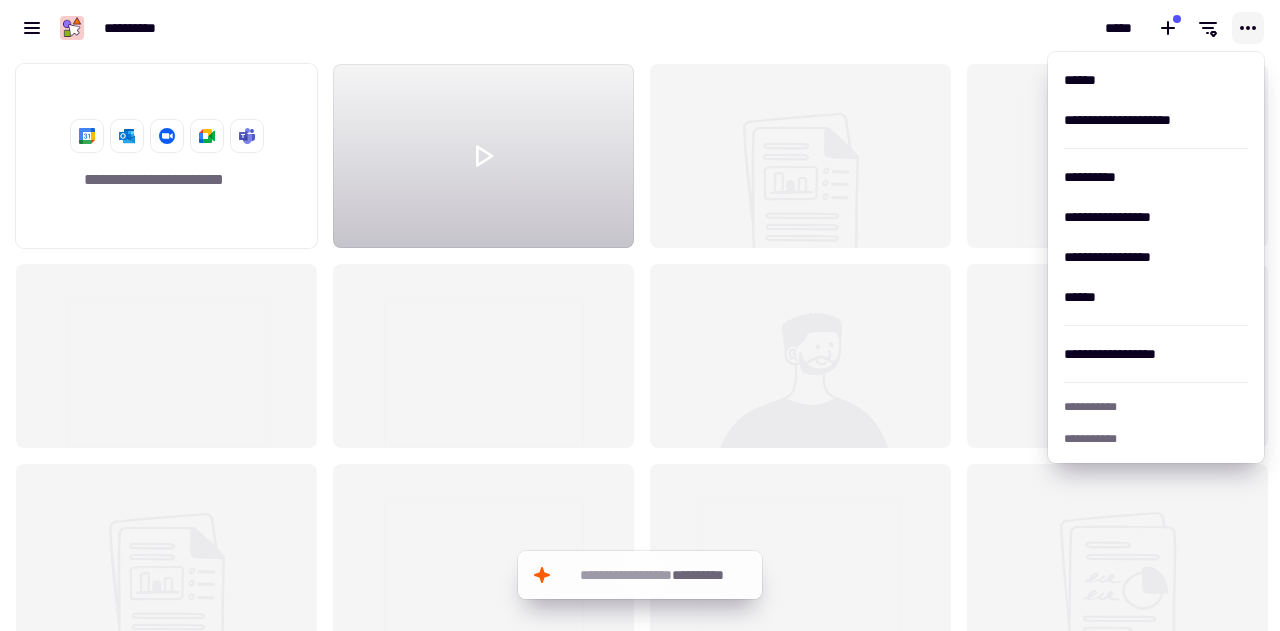 click 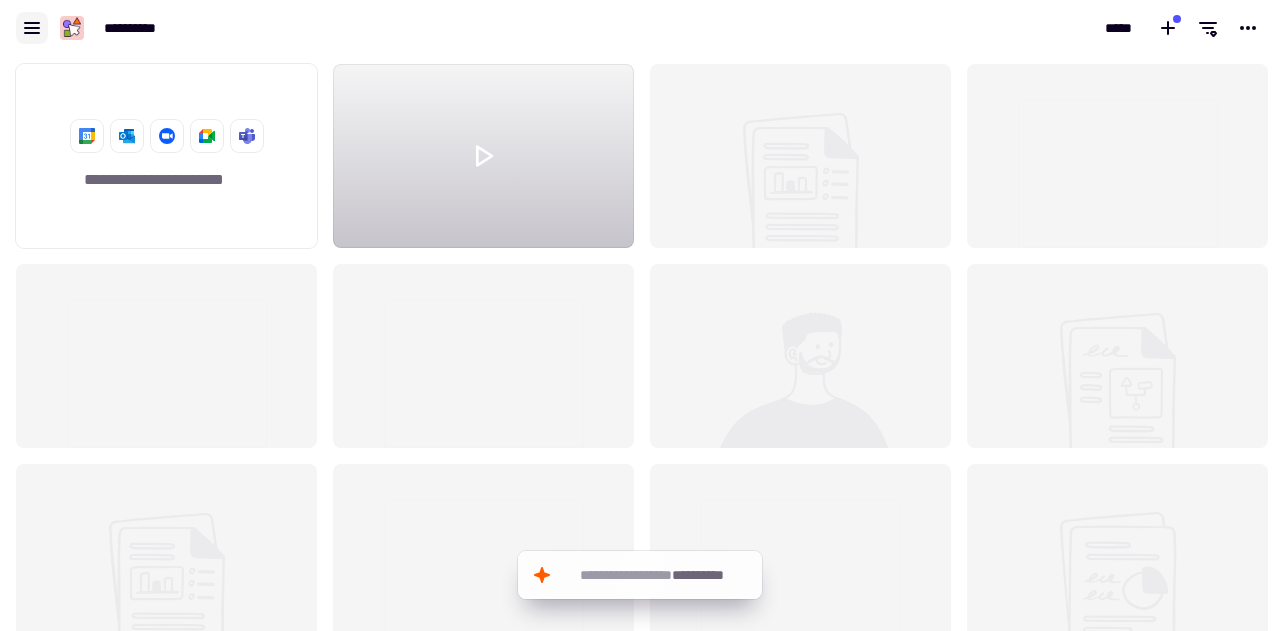 click 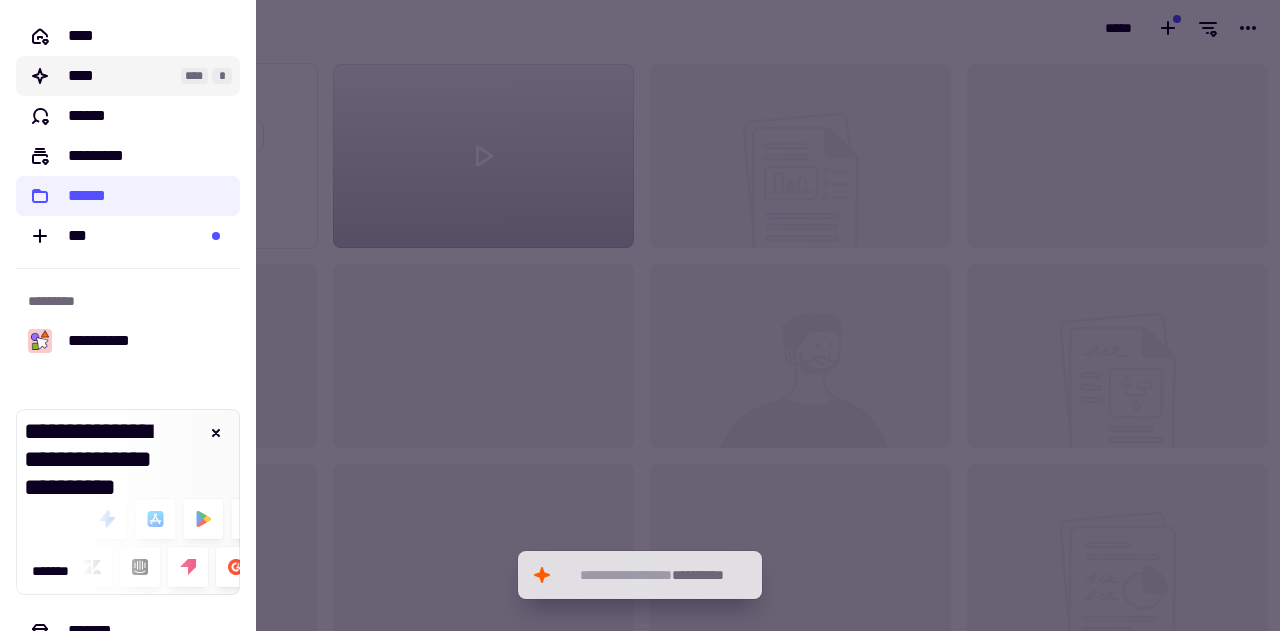 click on "****" 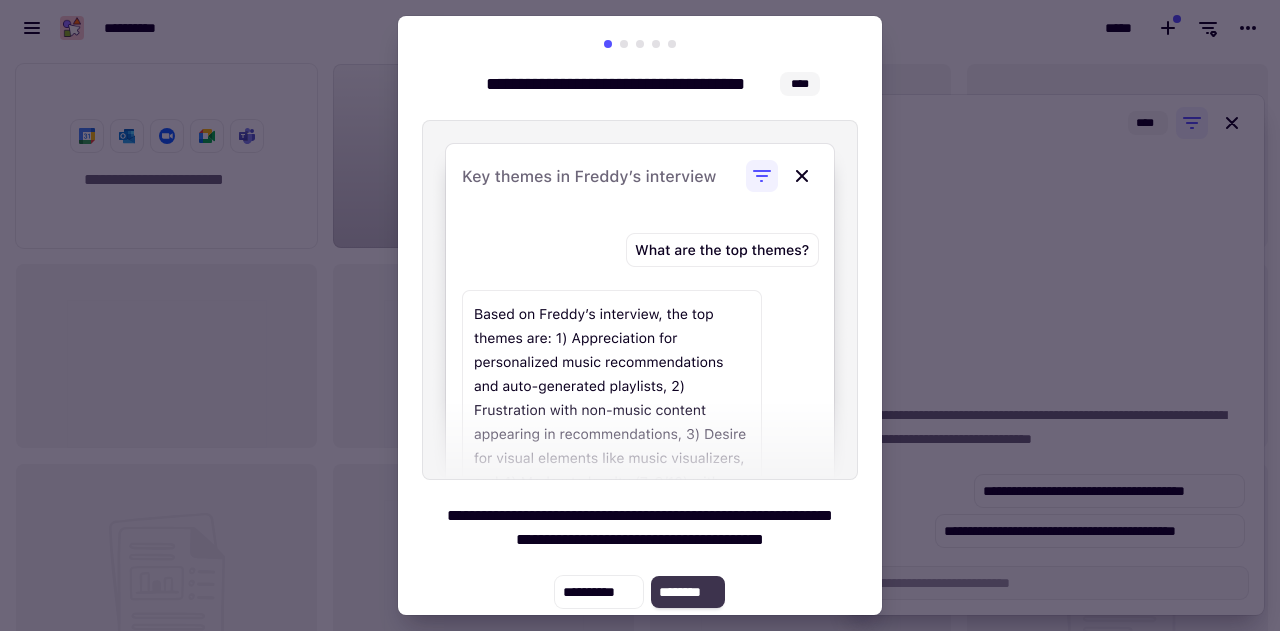 click on "********" 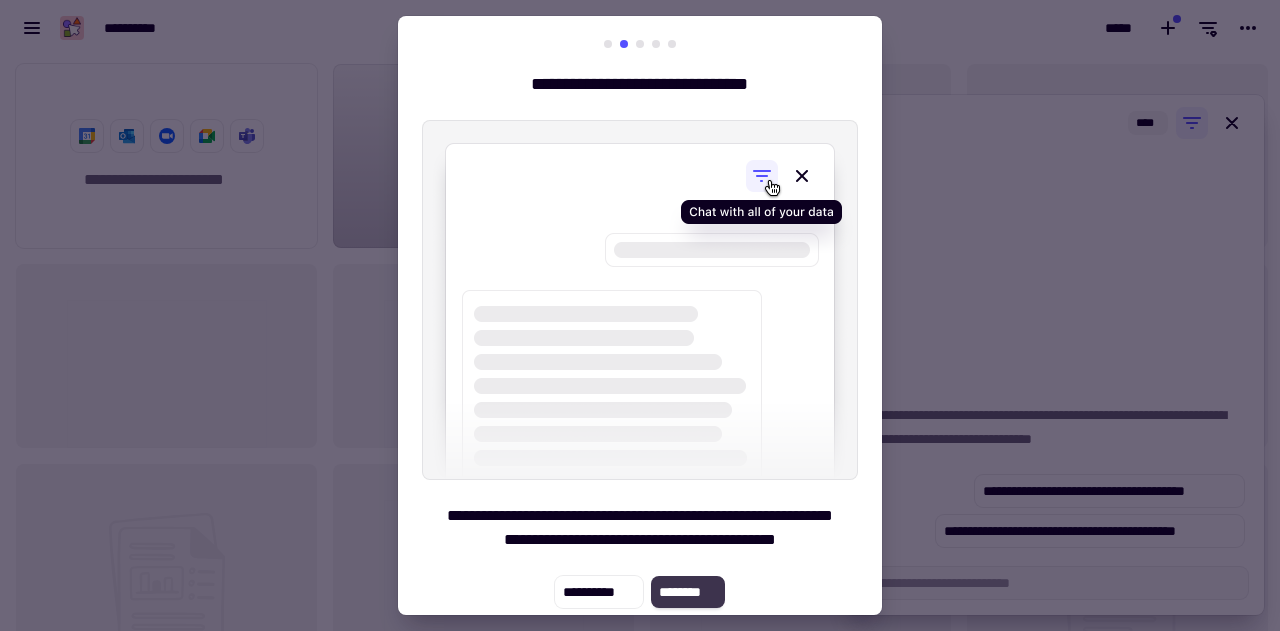 click on "********" 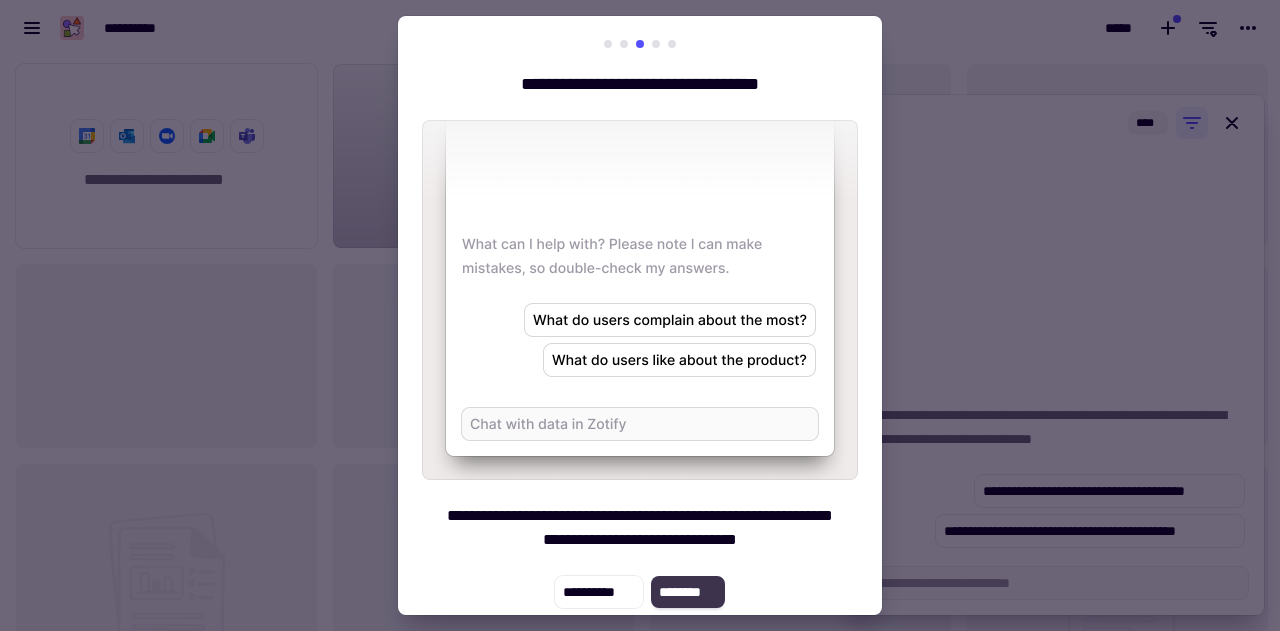 click on "********" 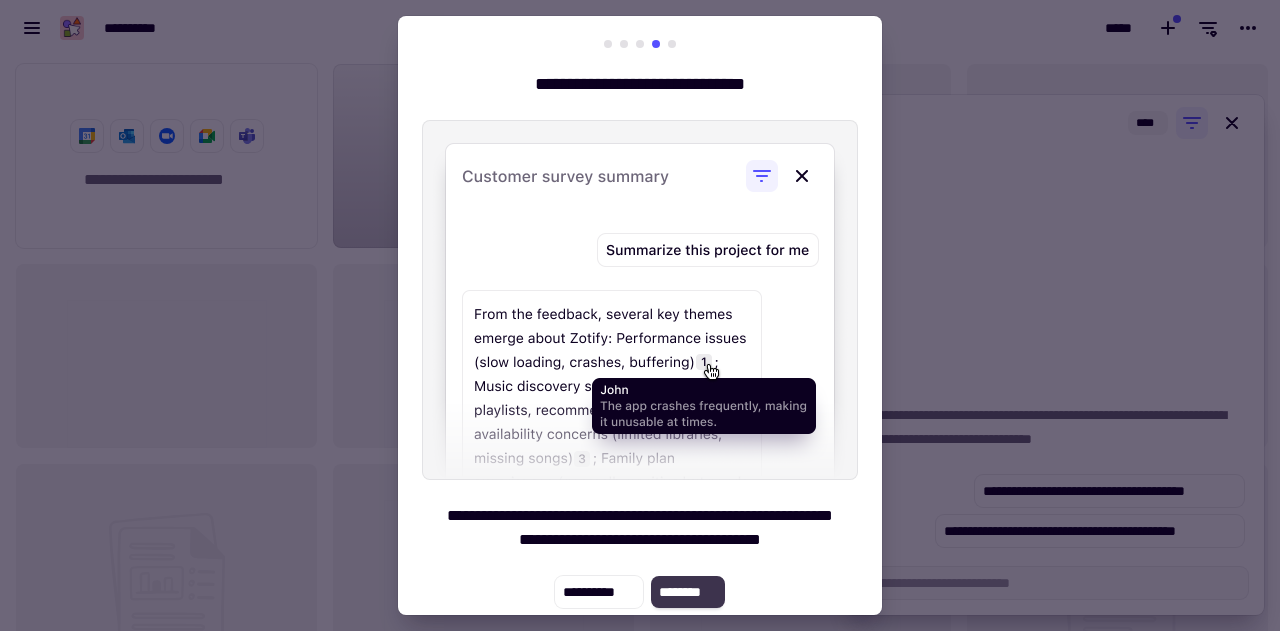 click on "********" 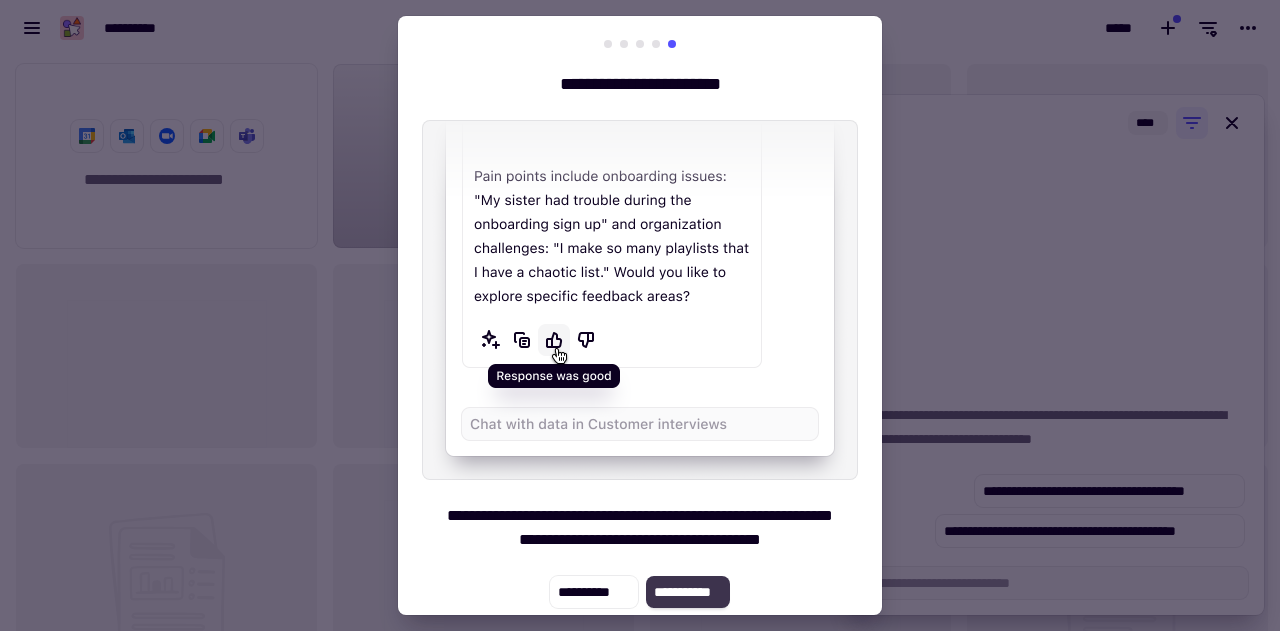 click on "**********" 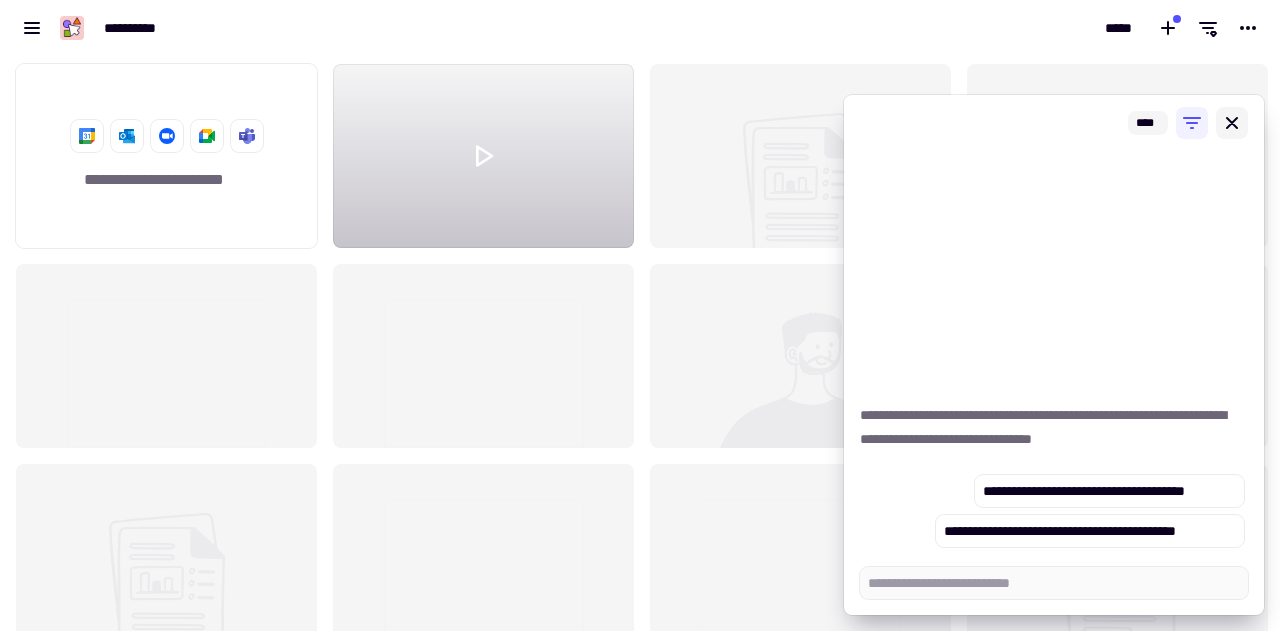 click 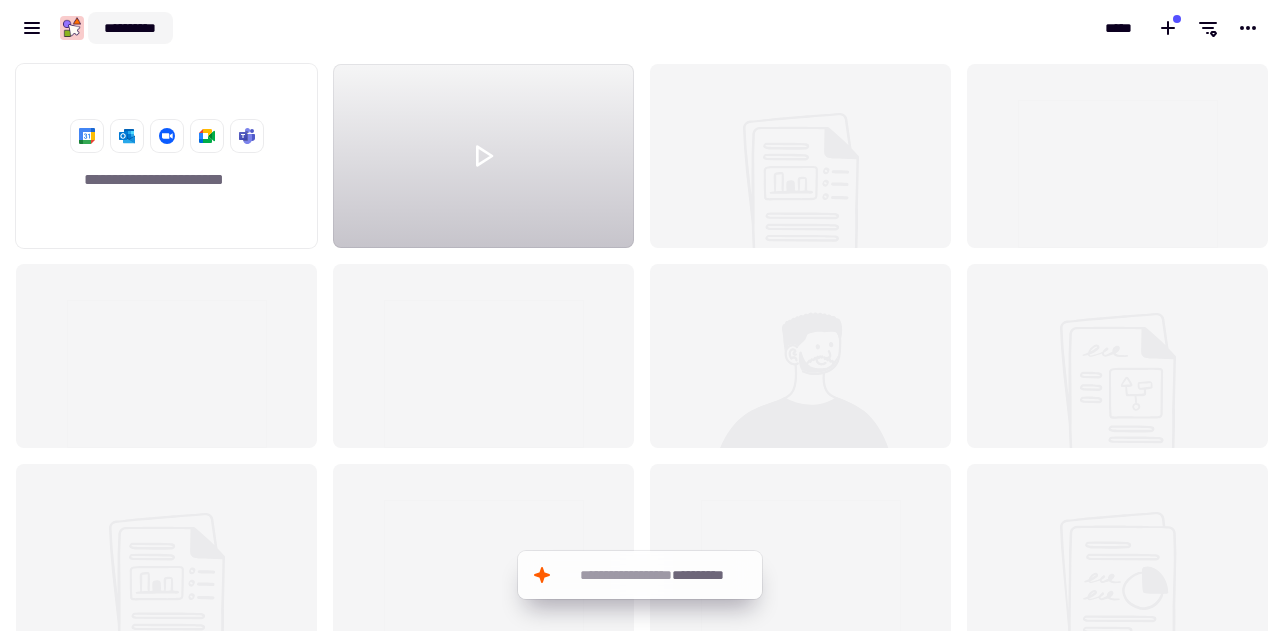 click on "**********" 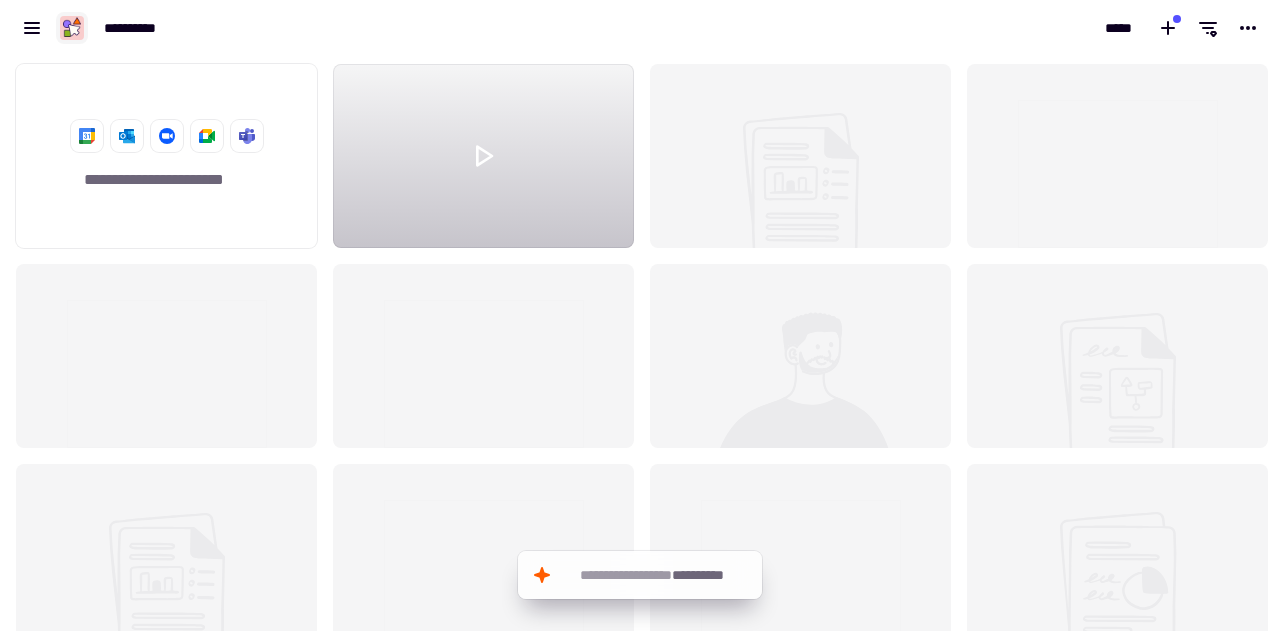 click 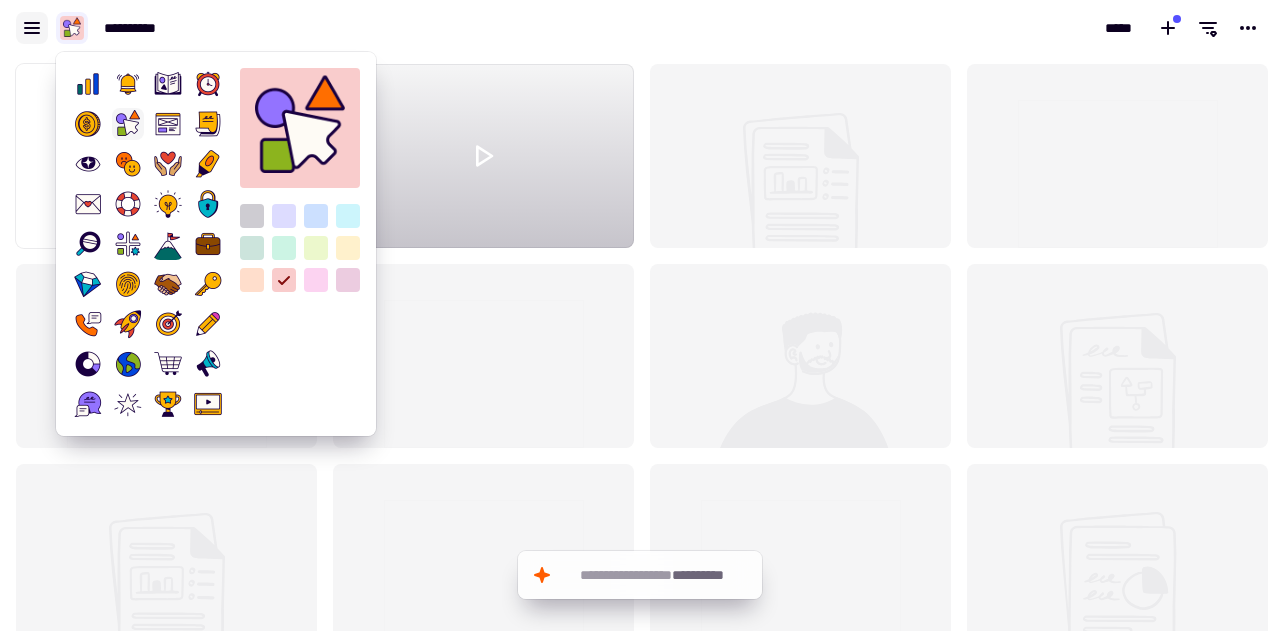 click 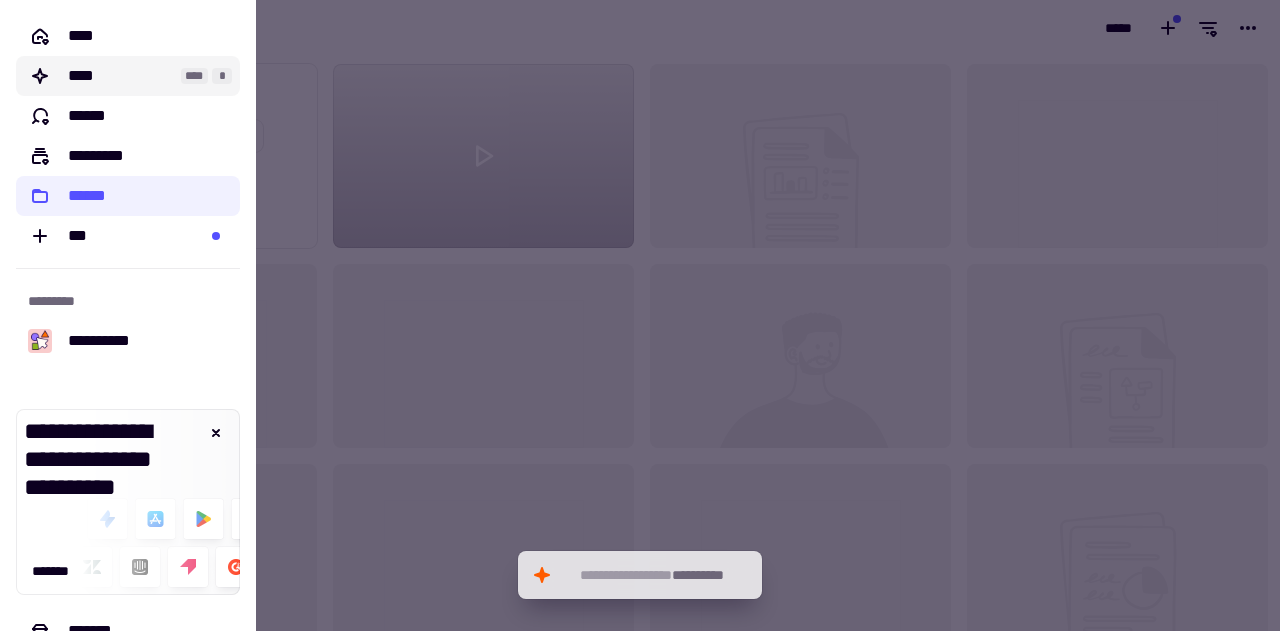 click on "****" 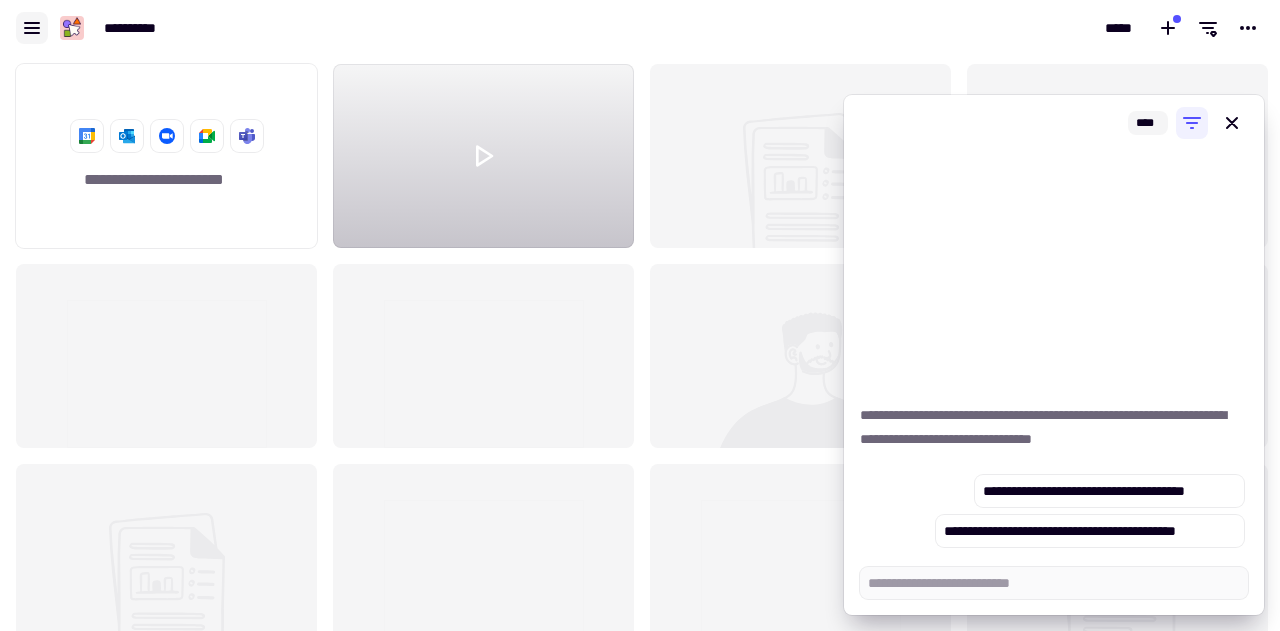 click 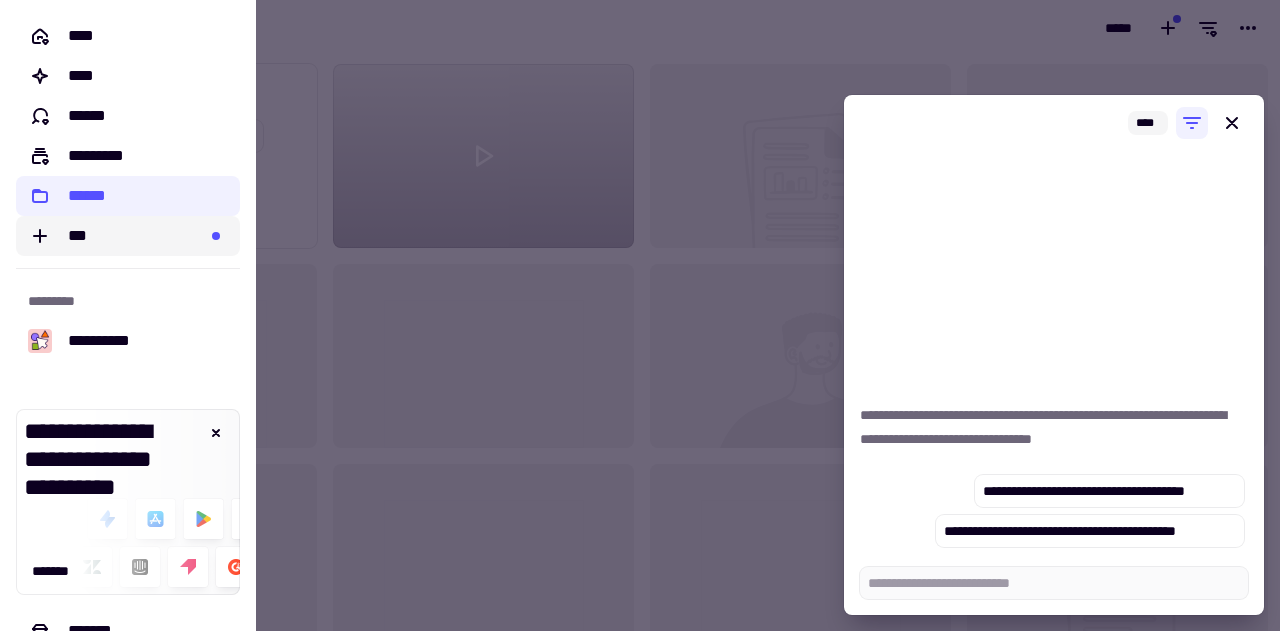 click on "***" 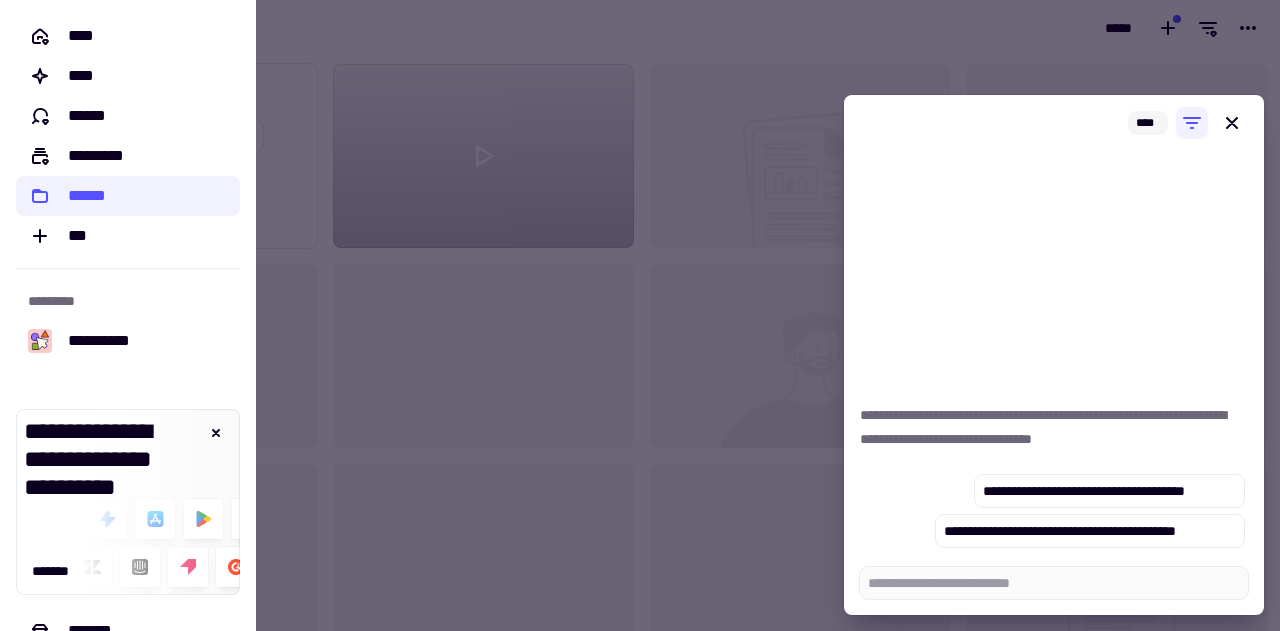 type on "*" 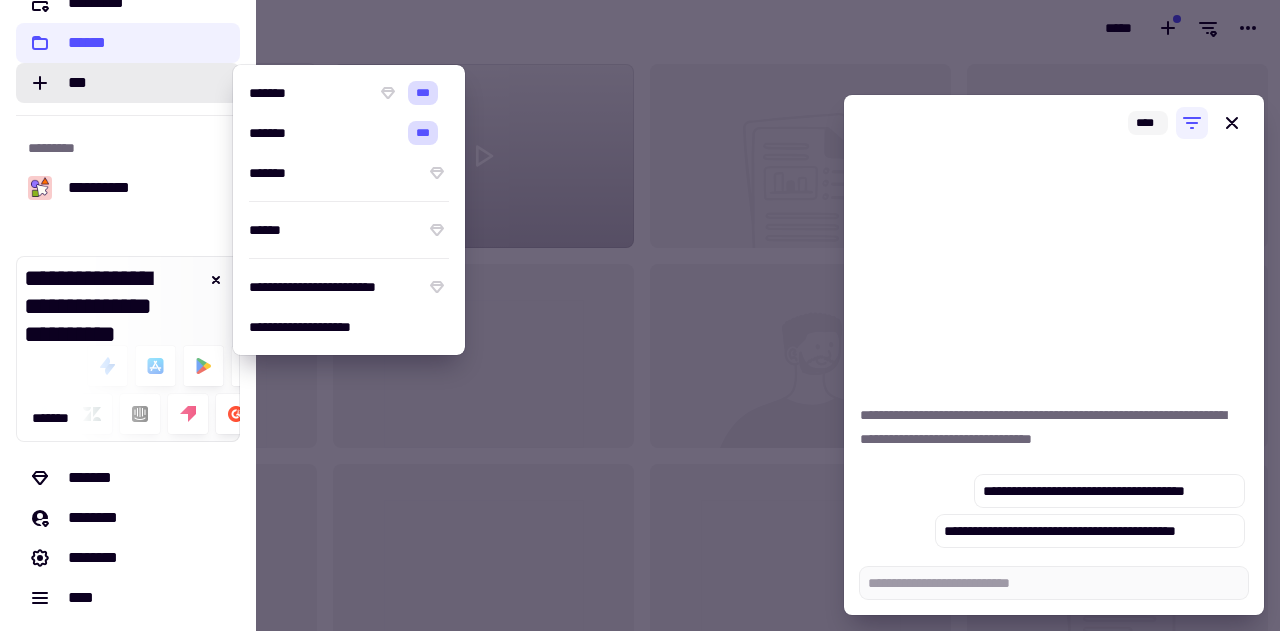 scroll, scrollTop: 0, scrollLeft: 0, axis: both 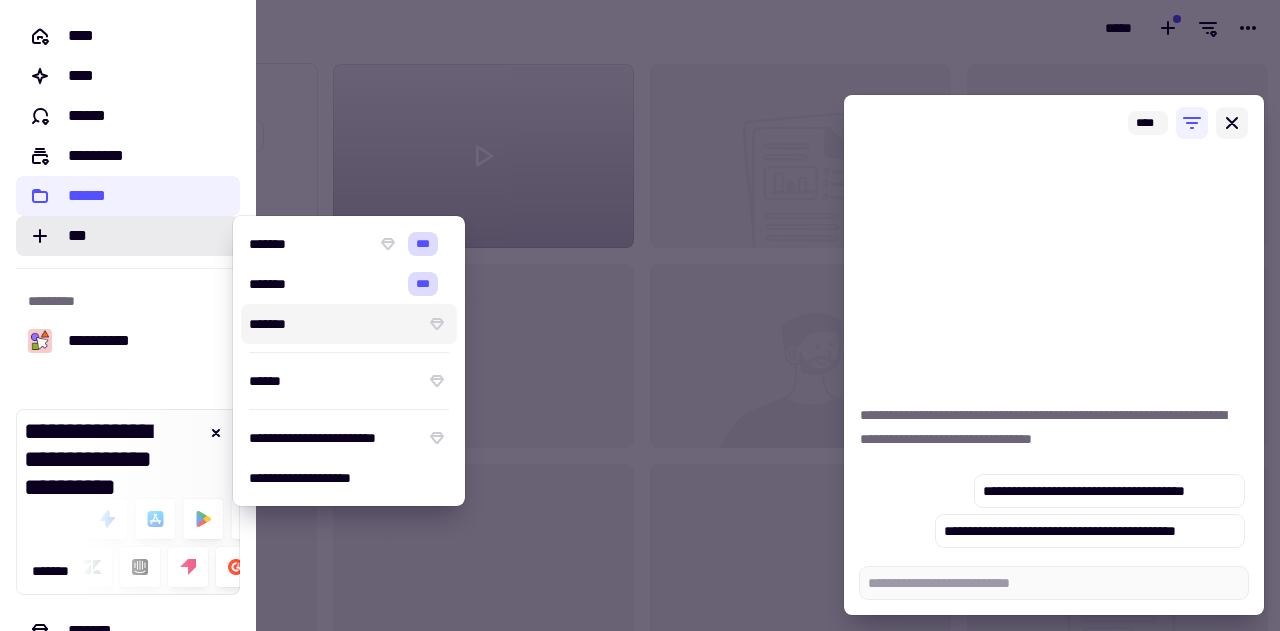 click 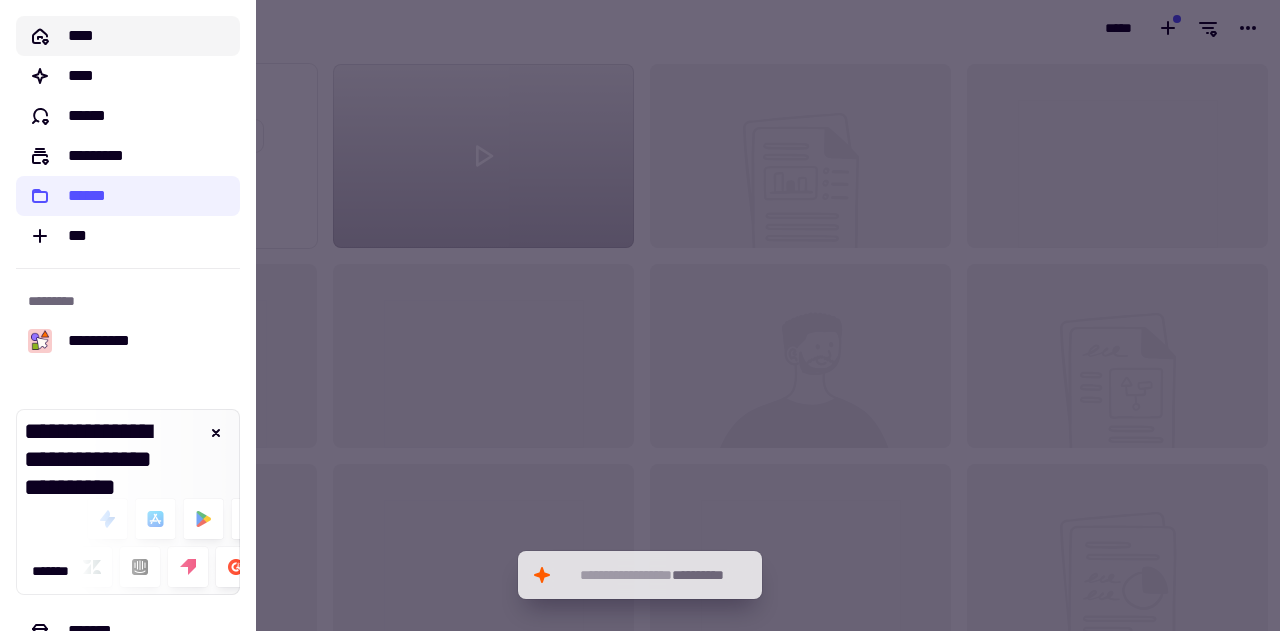 click on "****" 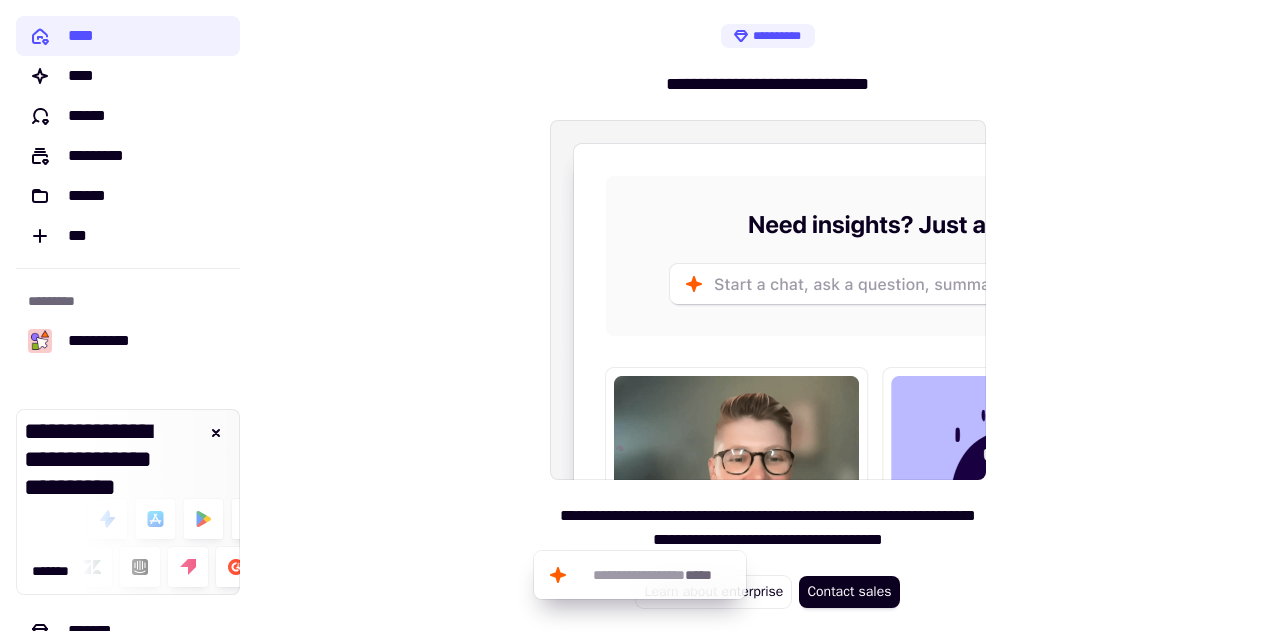 click on "**********" 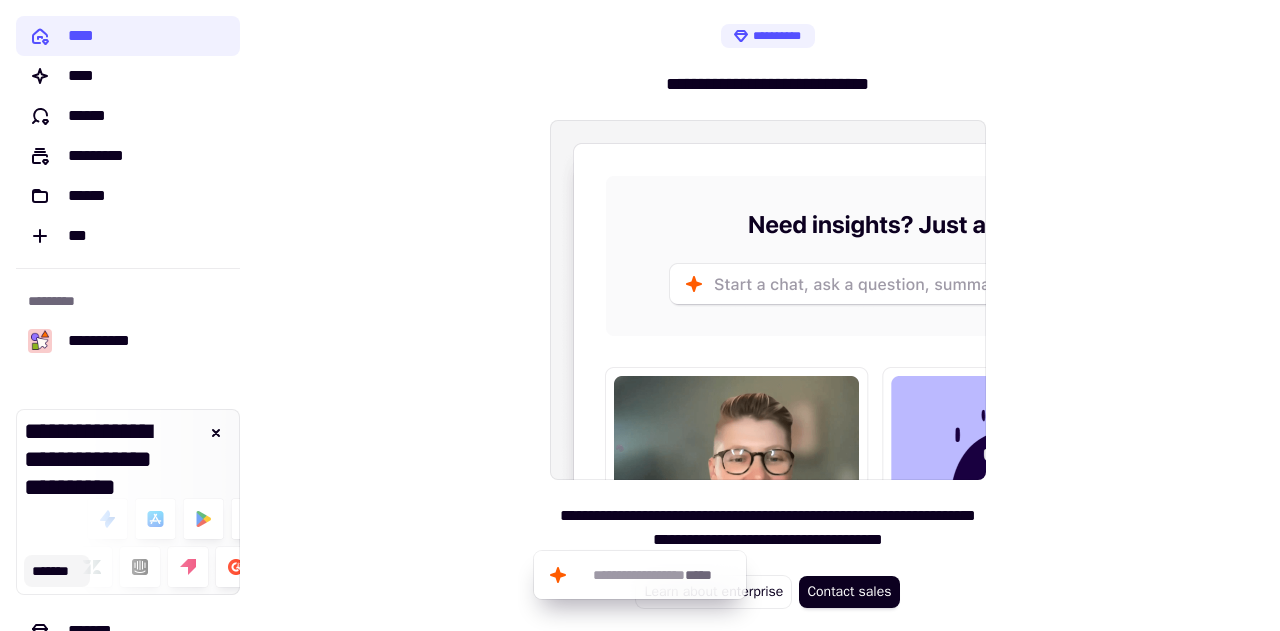 click on "*******" 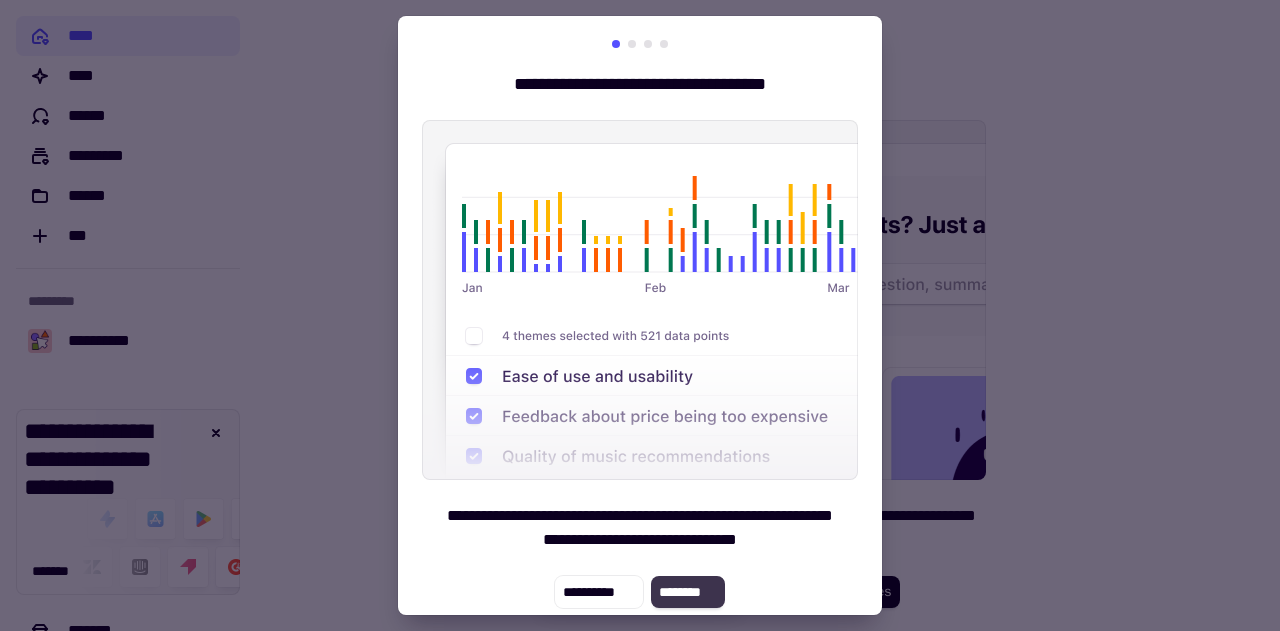 click on "********" 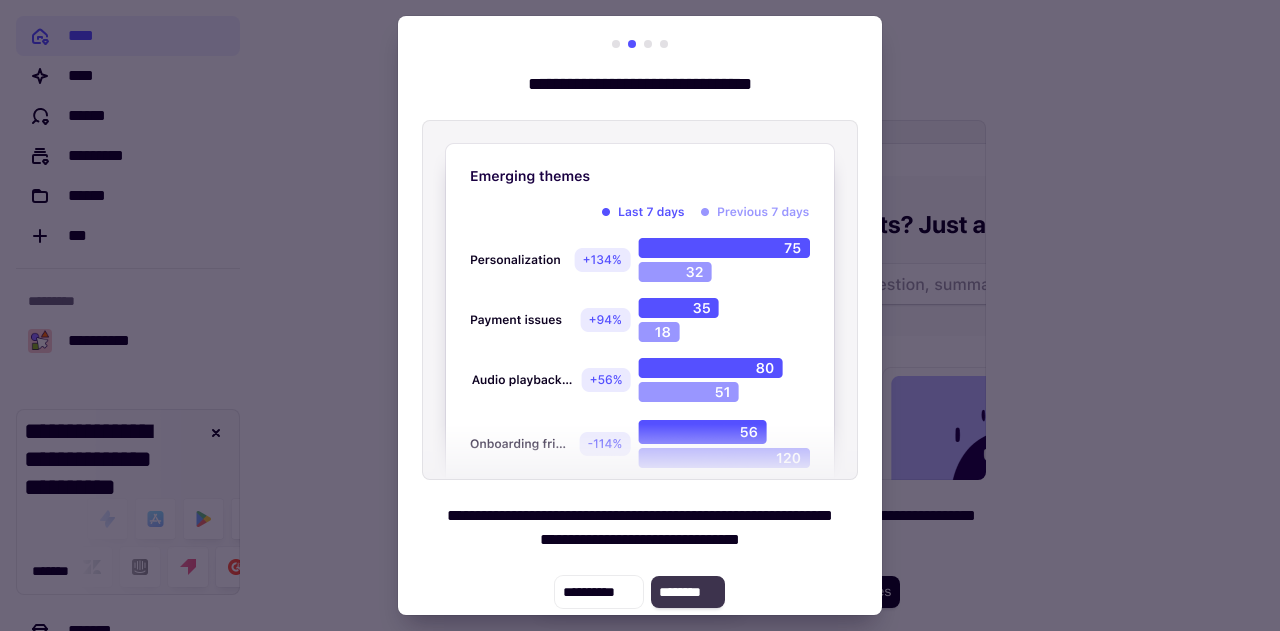 click on "********" 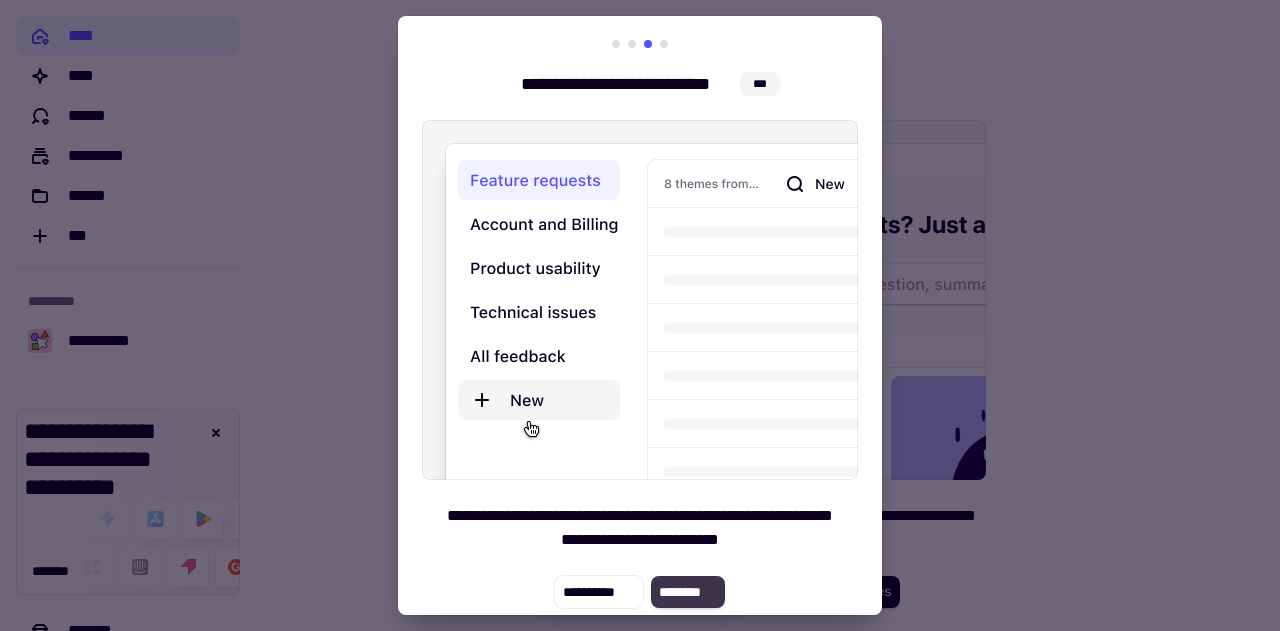 click on "********" 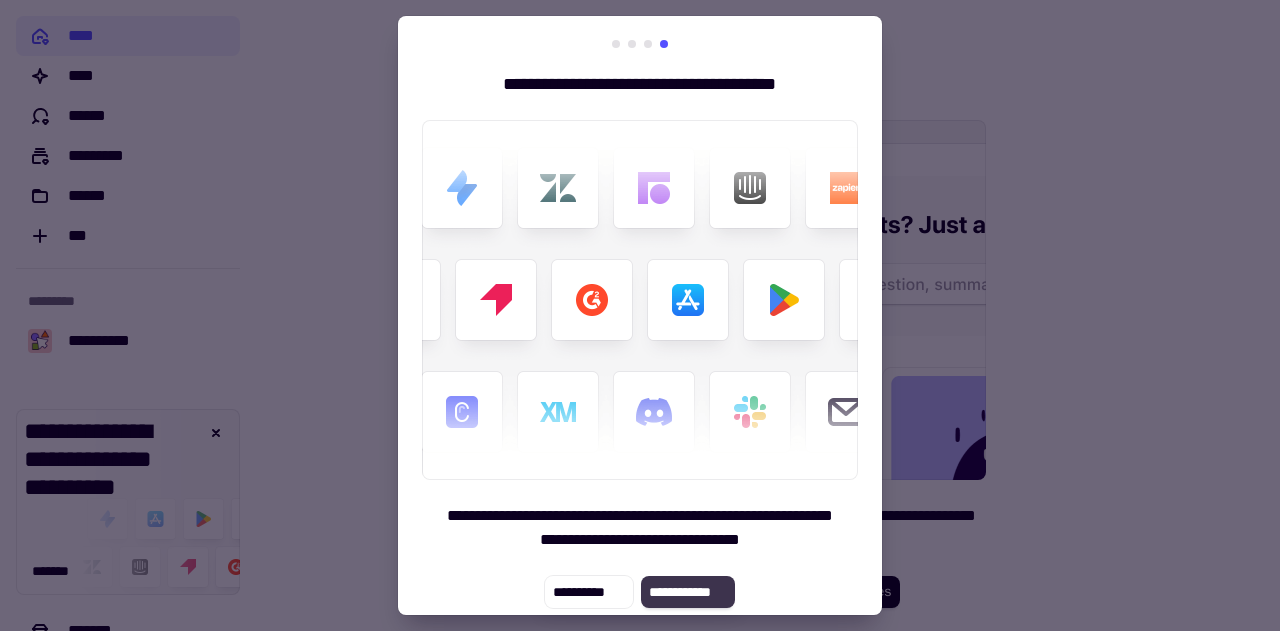 click on "**********" 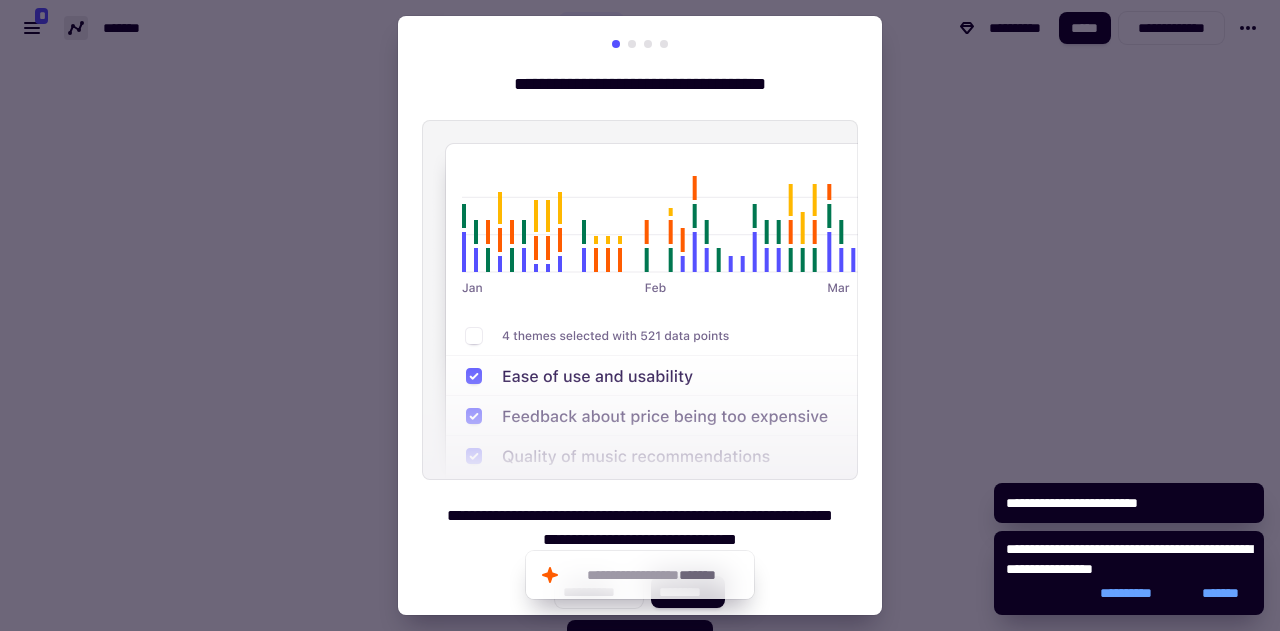 click at bounding box center (640, 315) 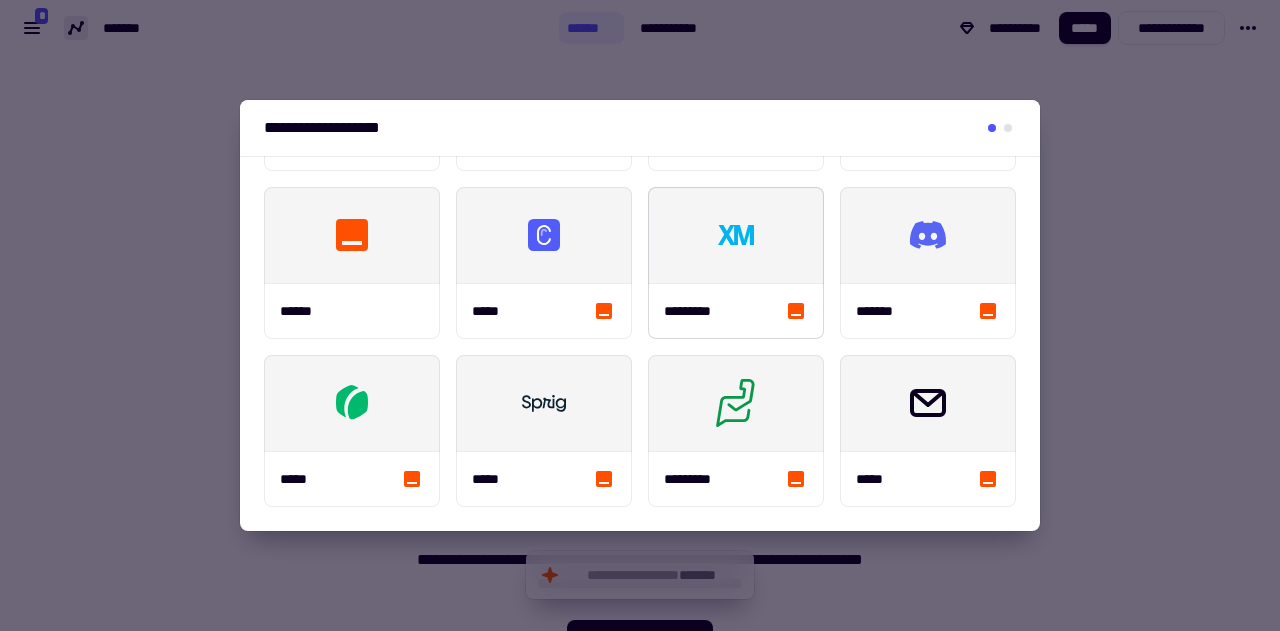 scroll, scrollTop: 0, scrollLeft: 0, axis: both 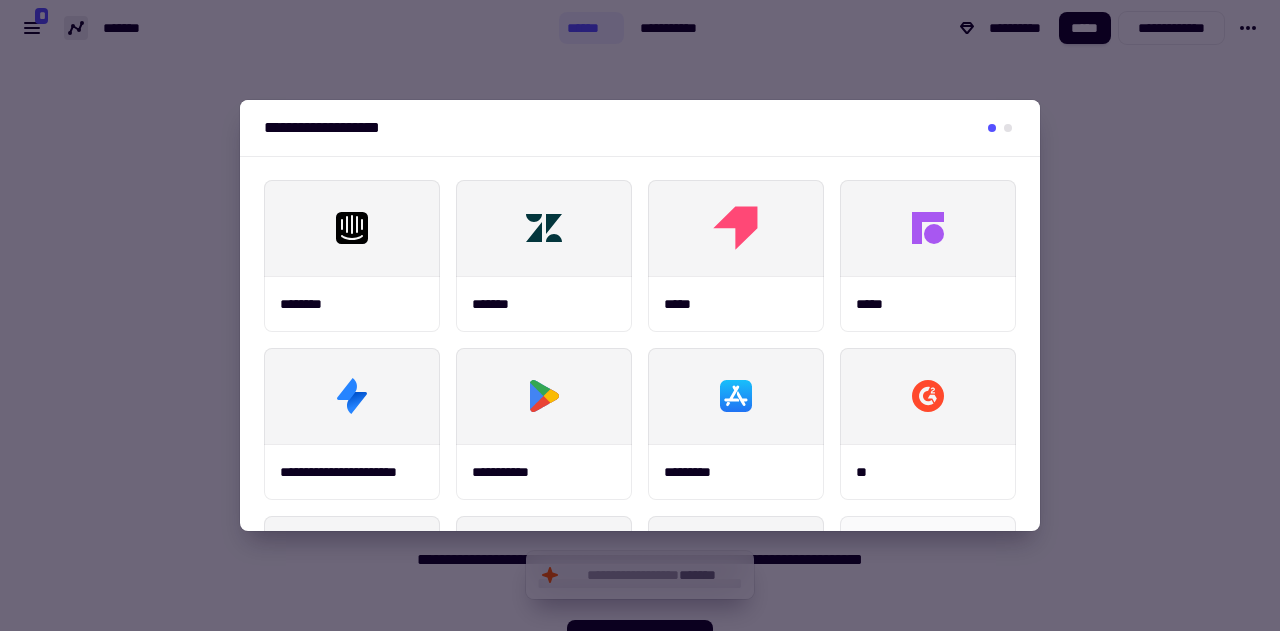 click at bounding box center (640, 315) 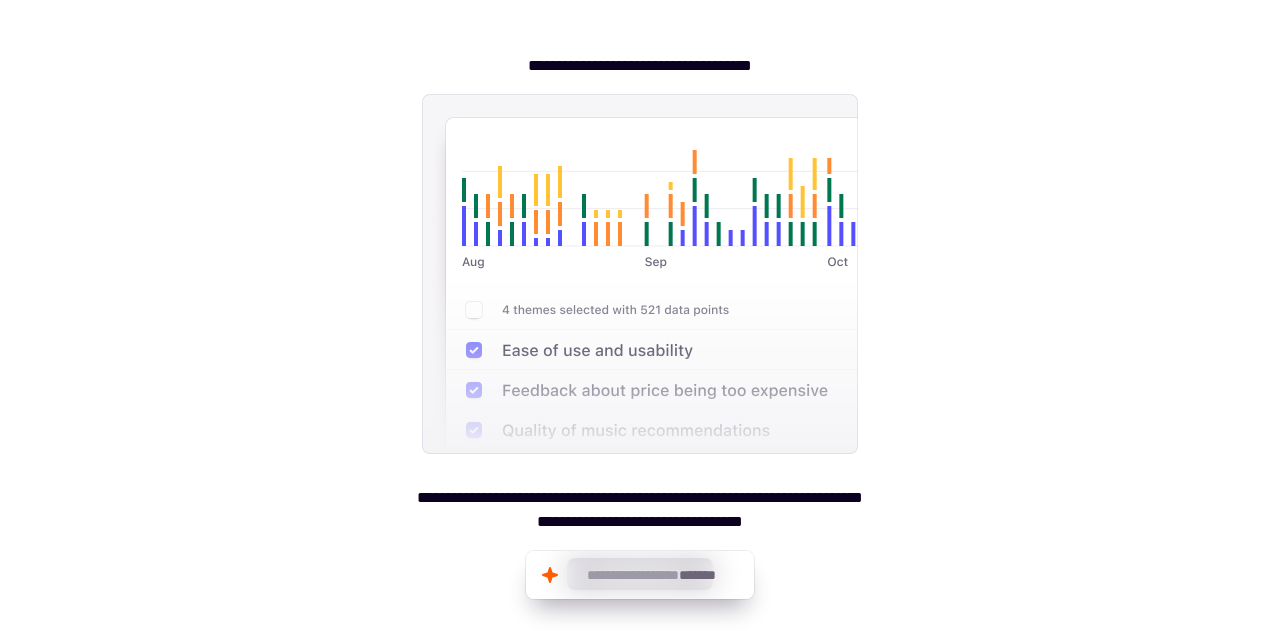scroll, scrollTop: 0, scrollLeft: 0, axis: both 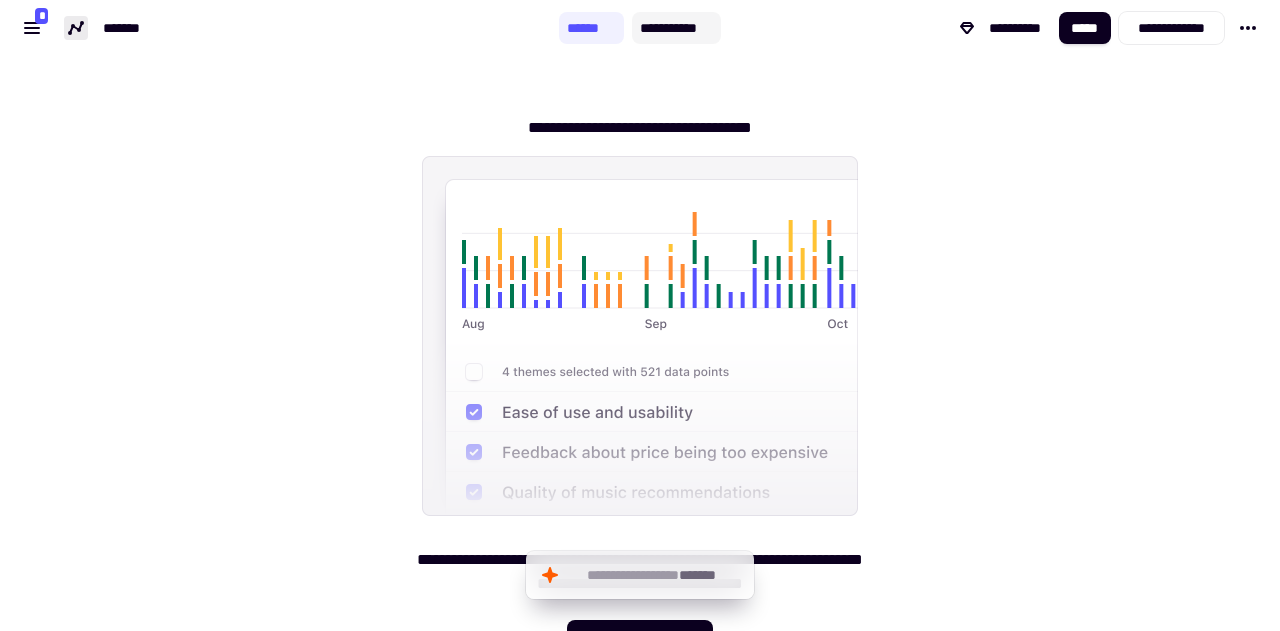 click on "**********" 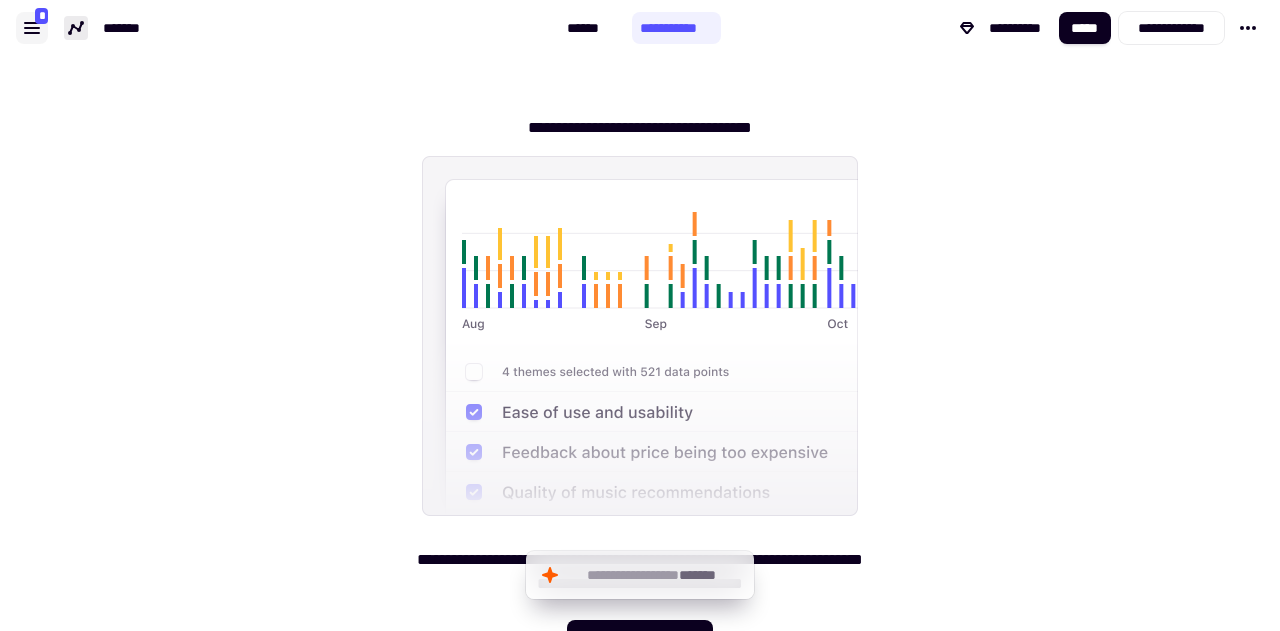 click 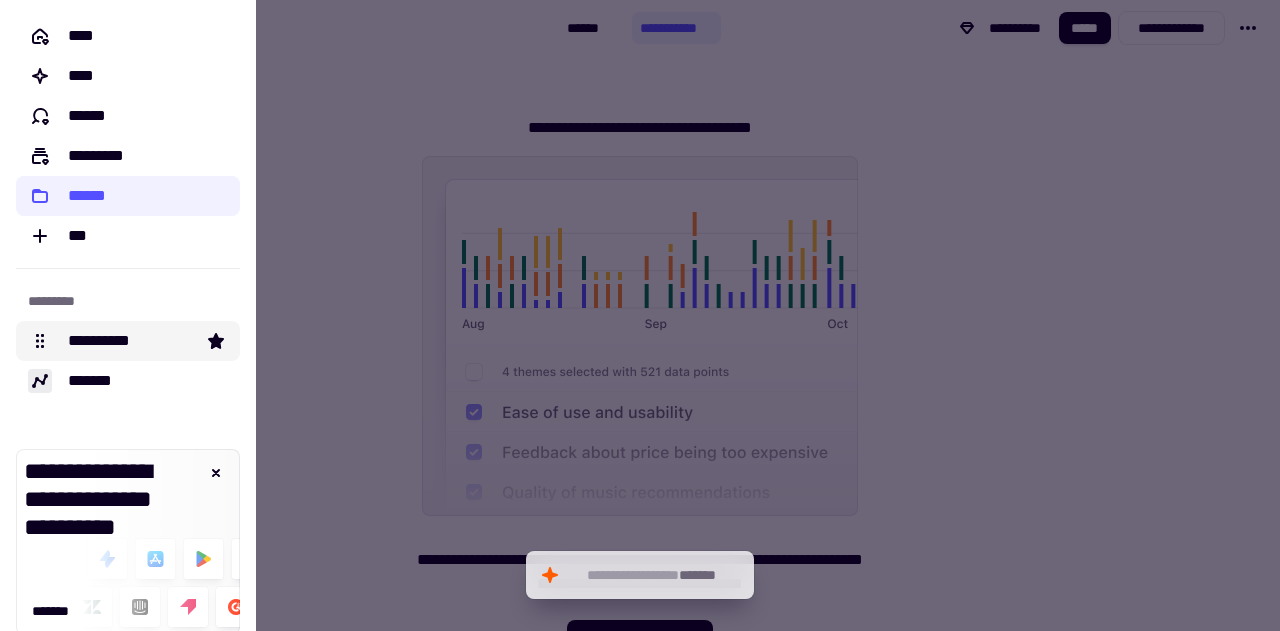 click on "**********" 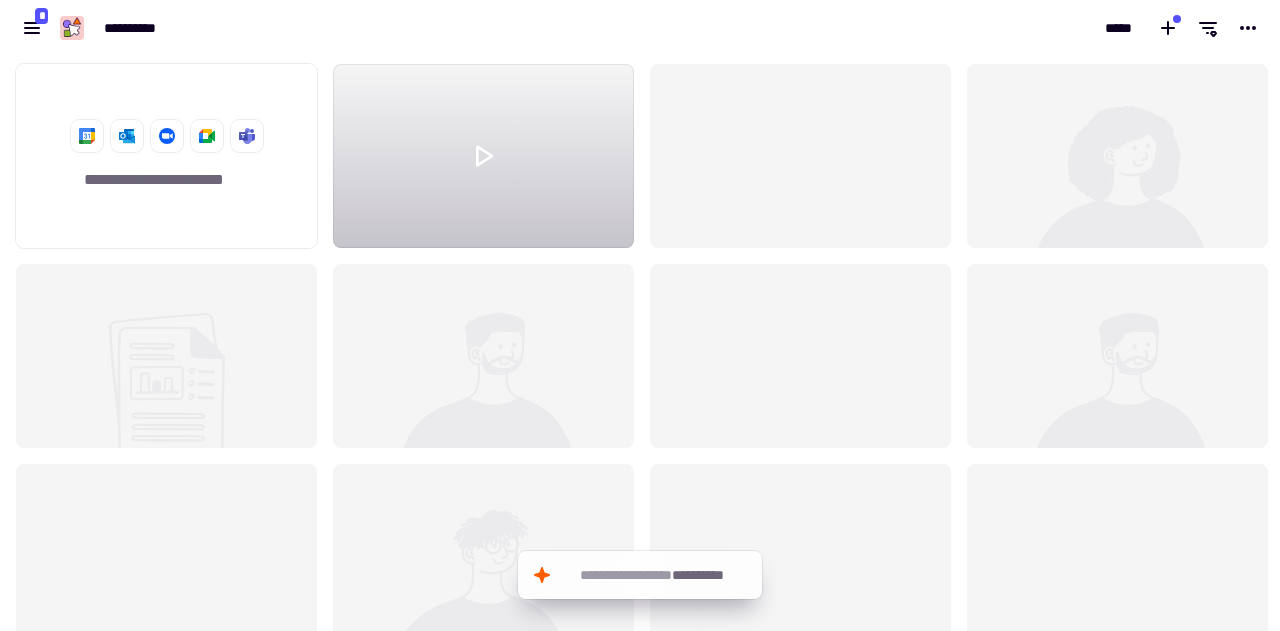 scroll, scrollTop: 16, scrollLeft: 16, axis: both 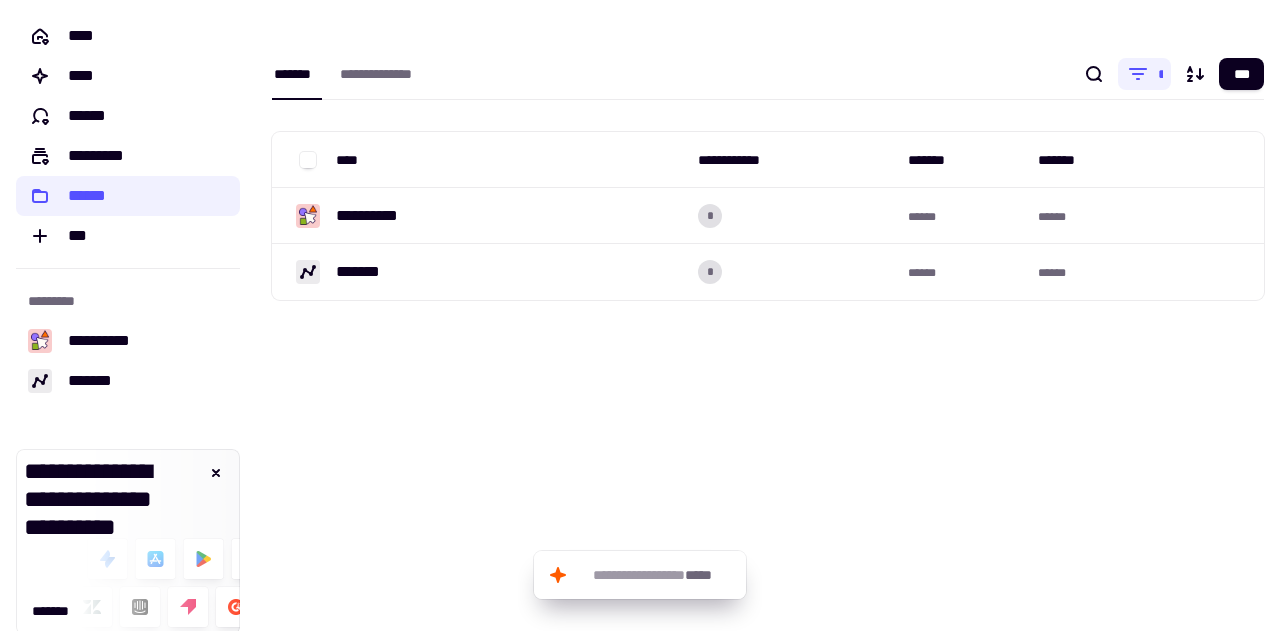 click on "**********" 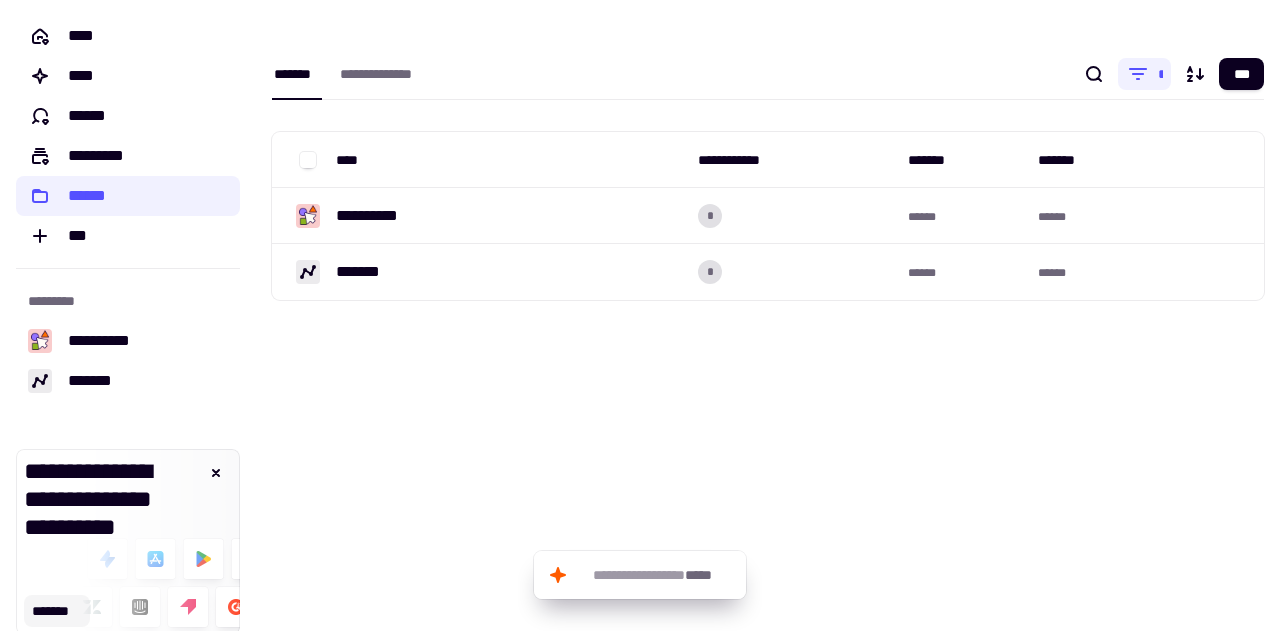 click on "*******" 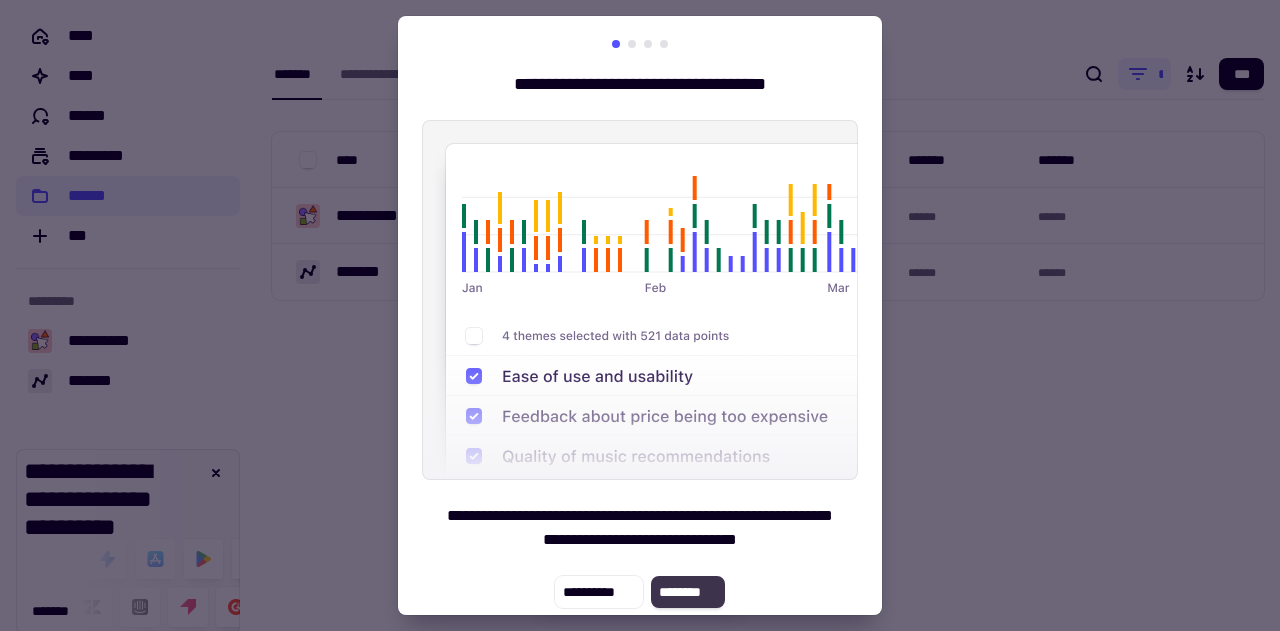 click on "********" 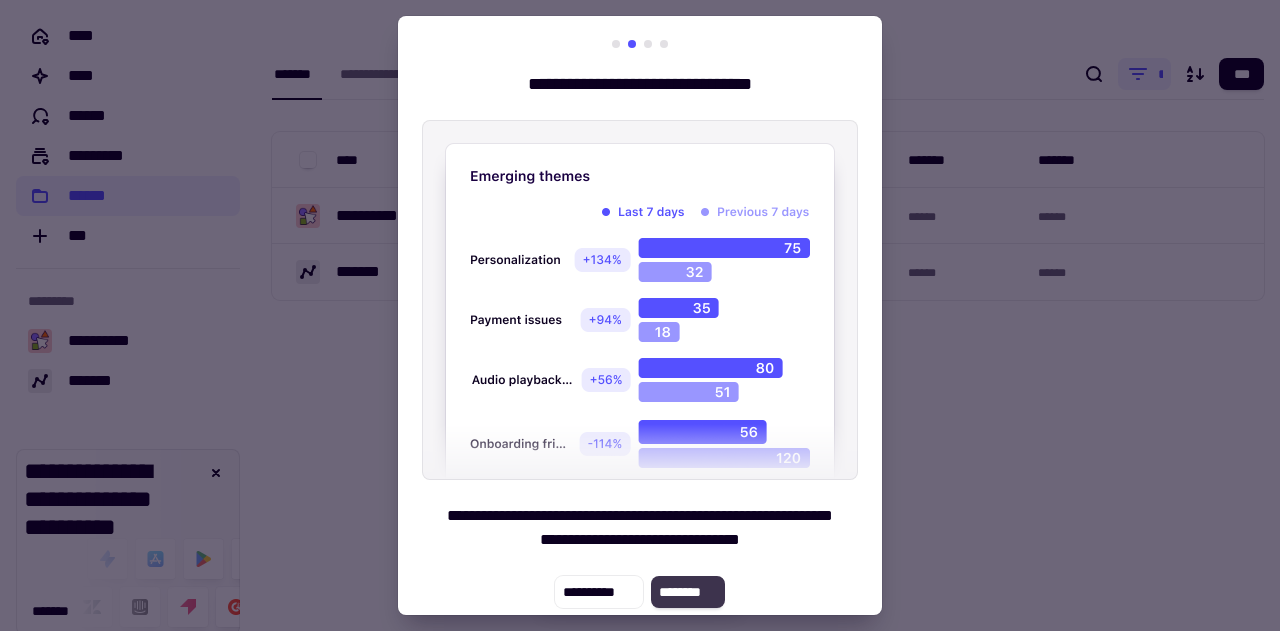 click on "********" 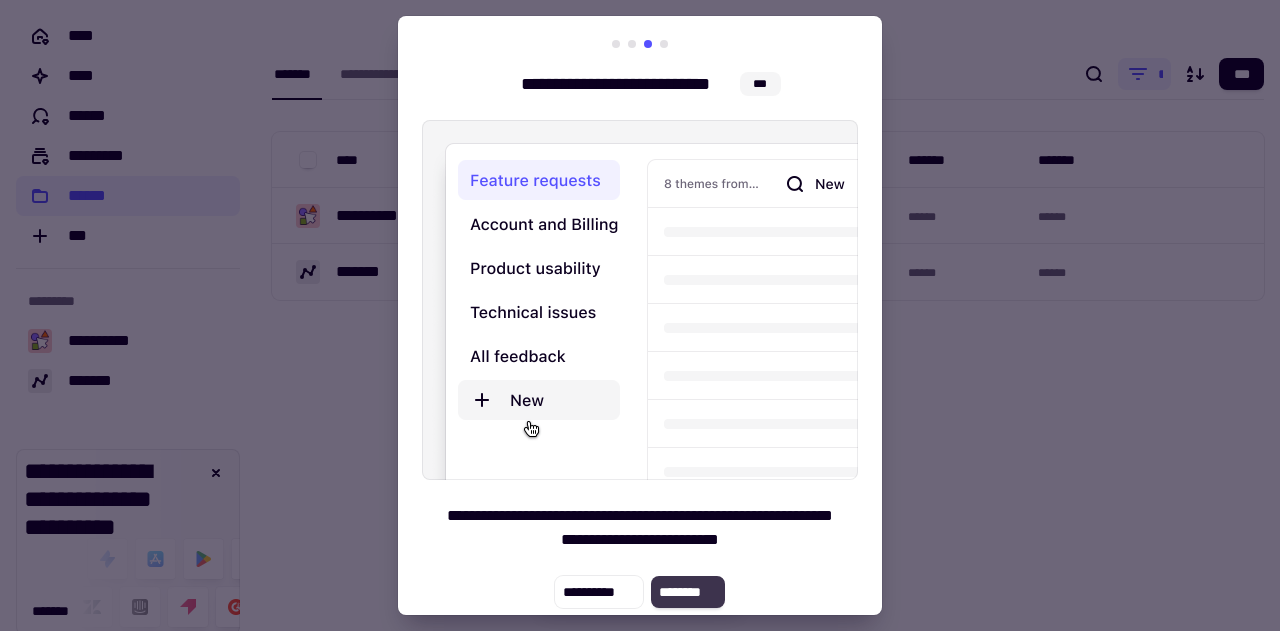 click on "********" 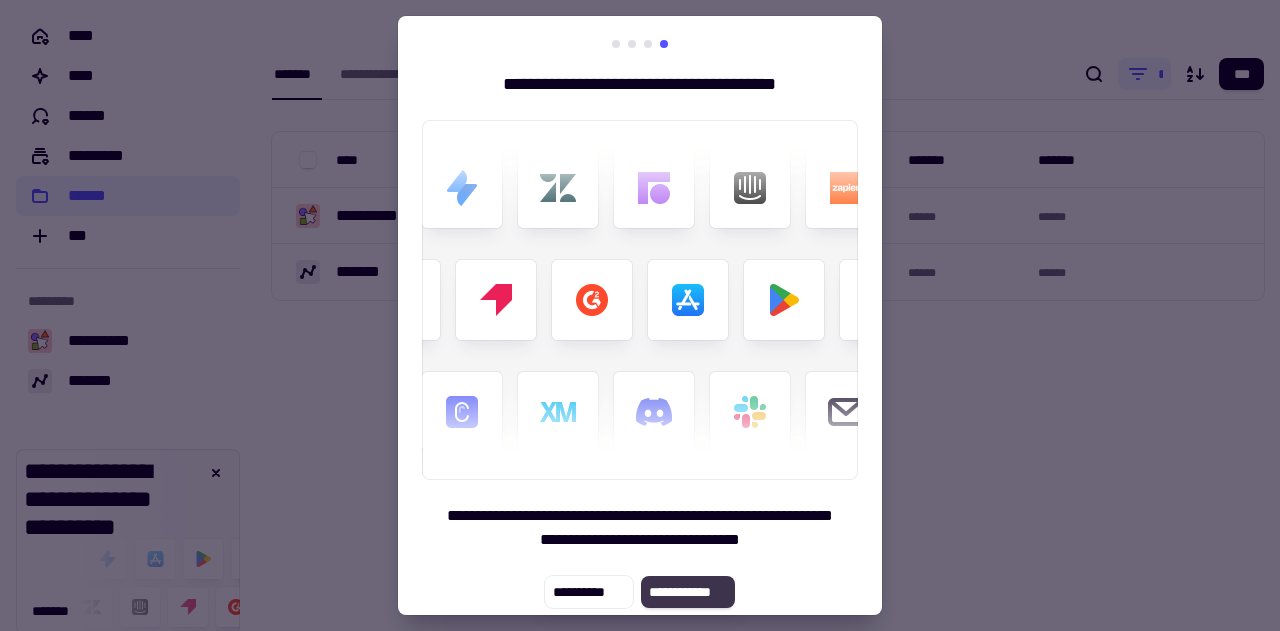 click on "**********" 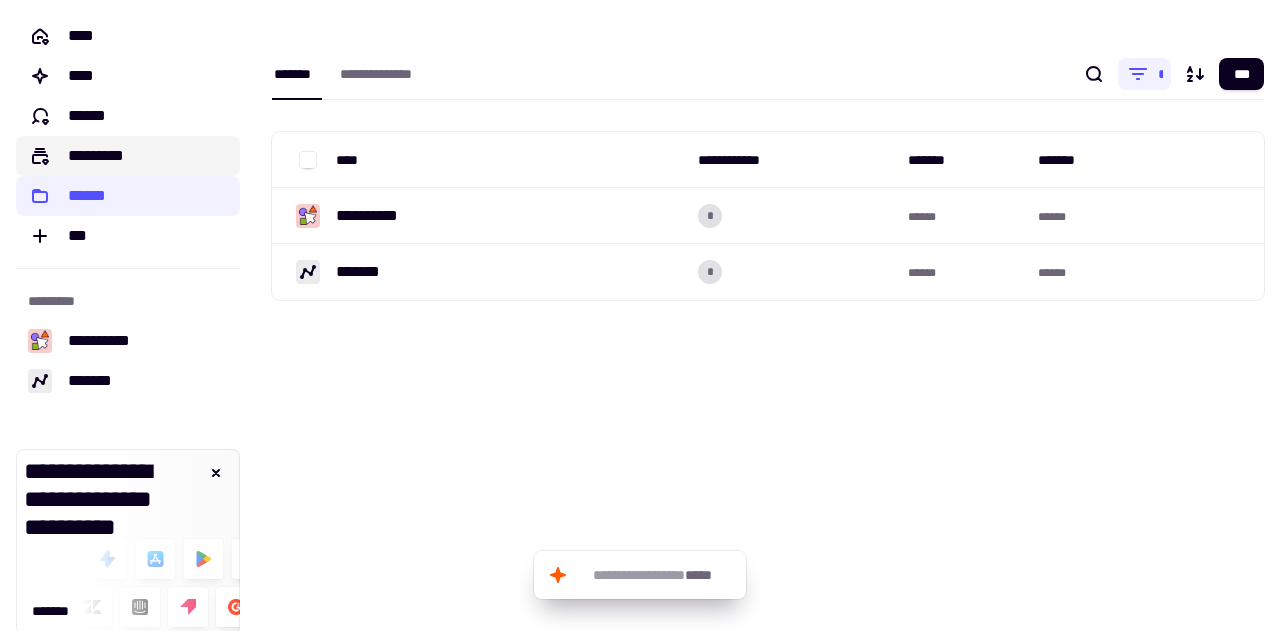 click on "*********" 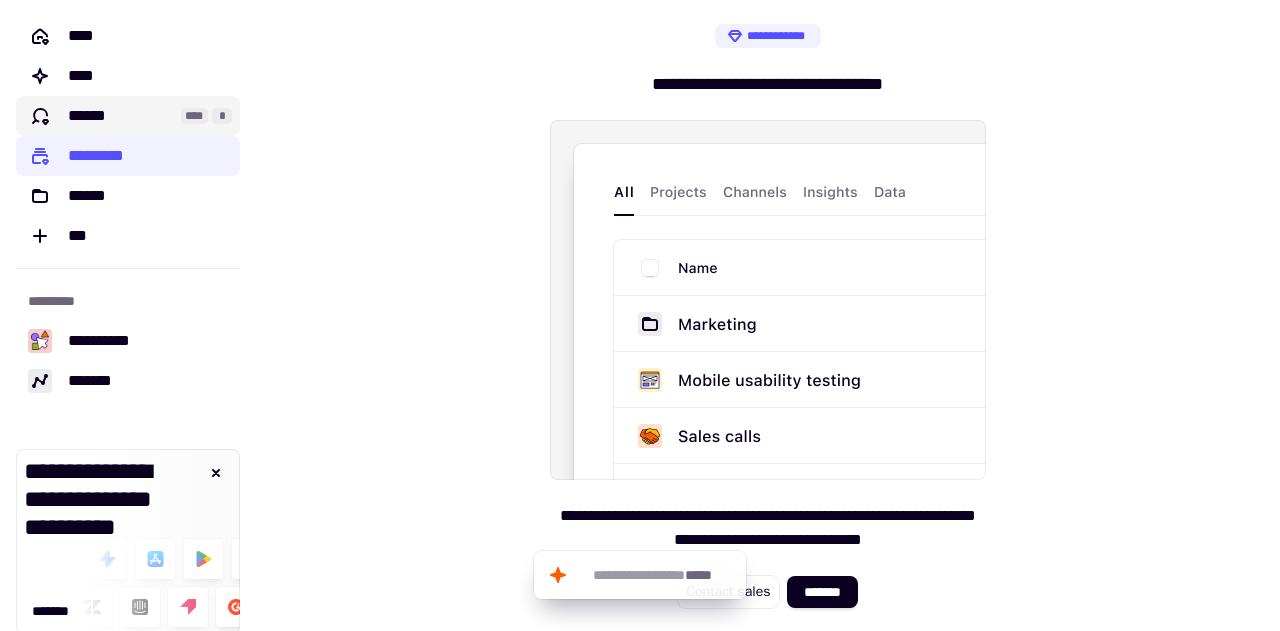 click on "******" 